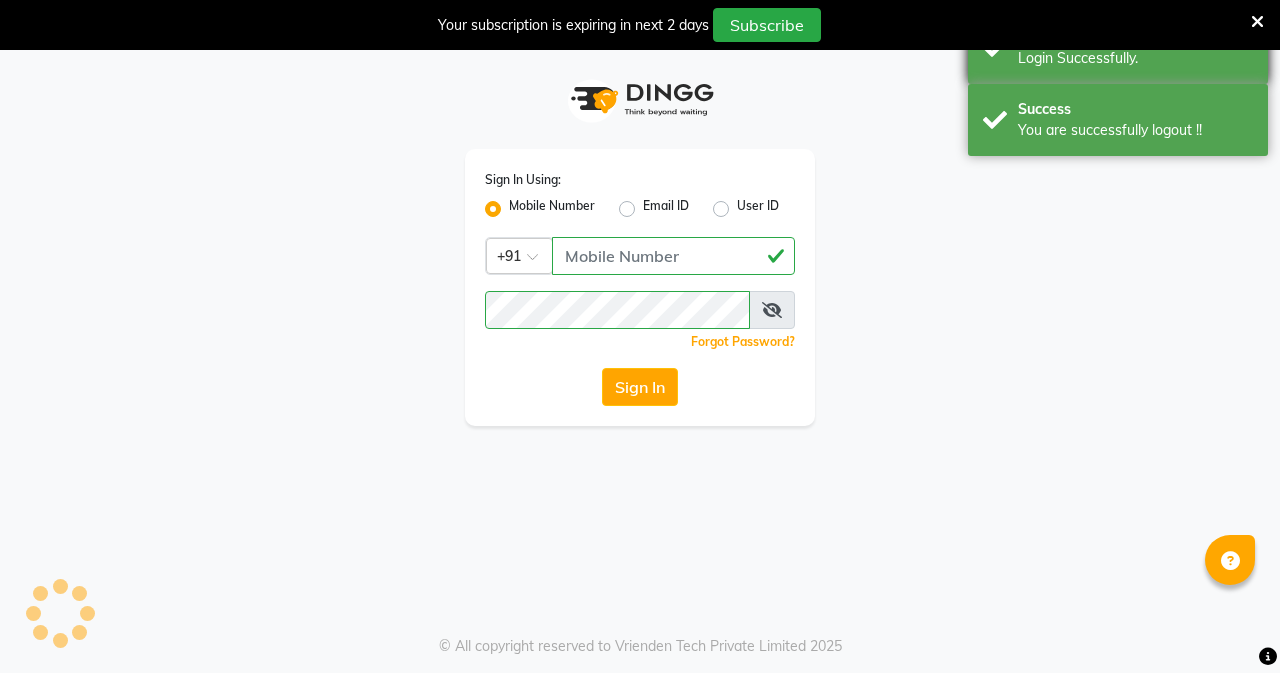 click on "Login Successfully." at bounding box center [1135, 58] 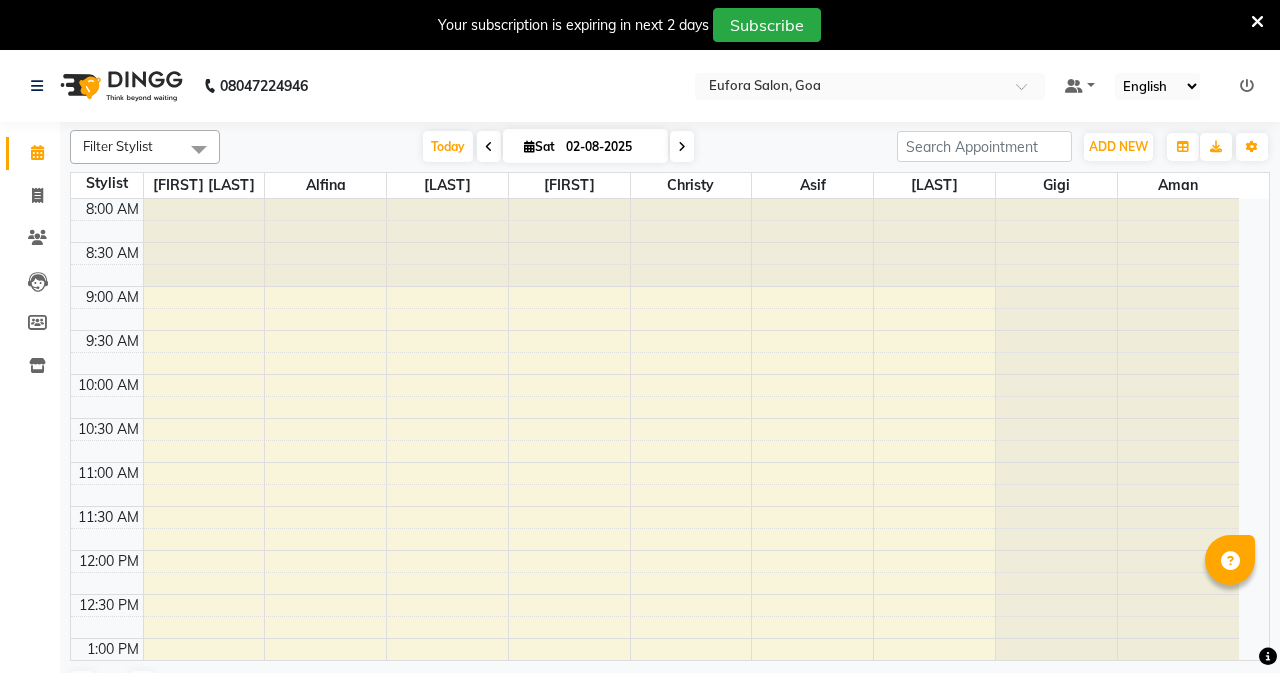 scroll, scrollTop: 0, scrollLeft: 0, axis: both 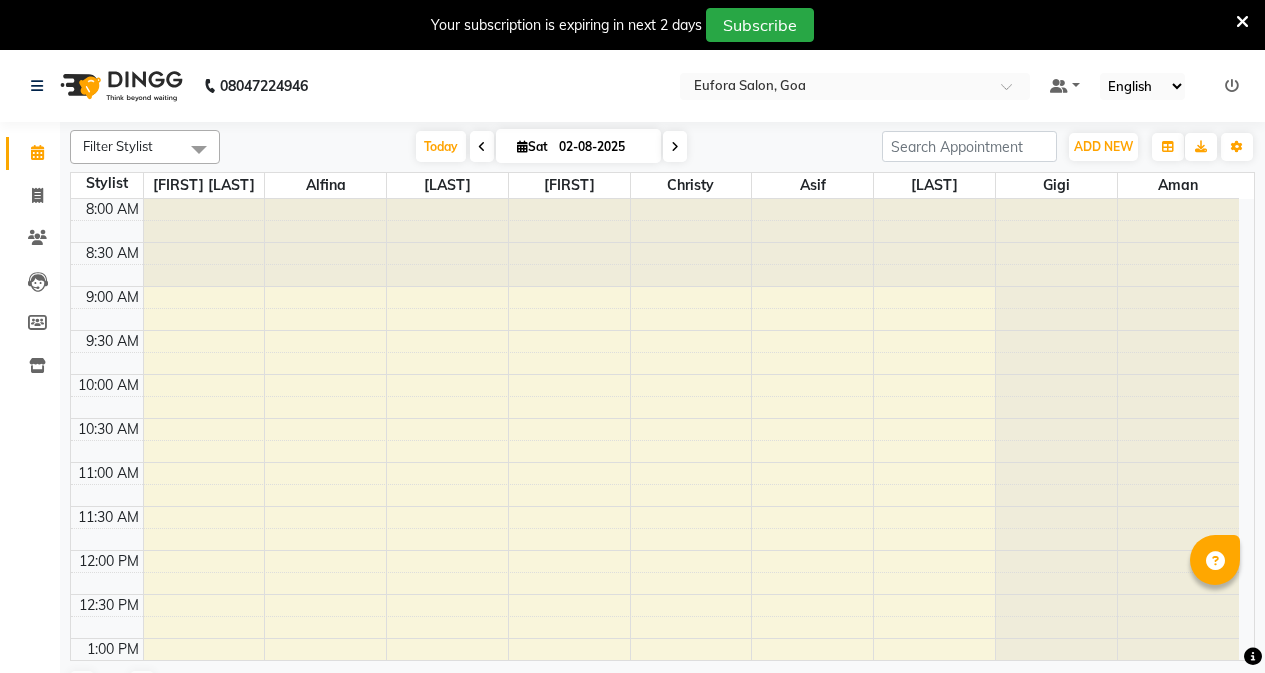 click at bounding box center (1242, 22) 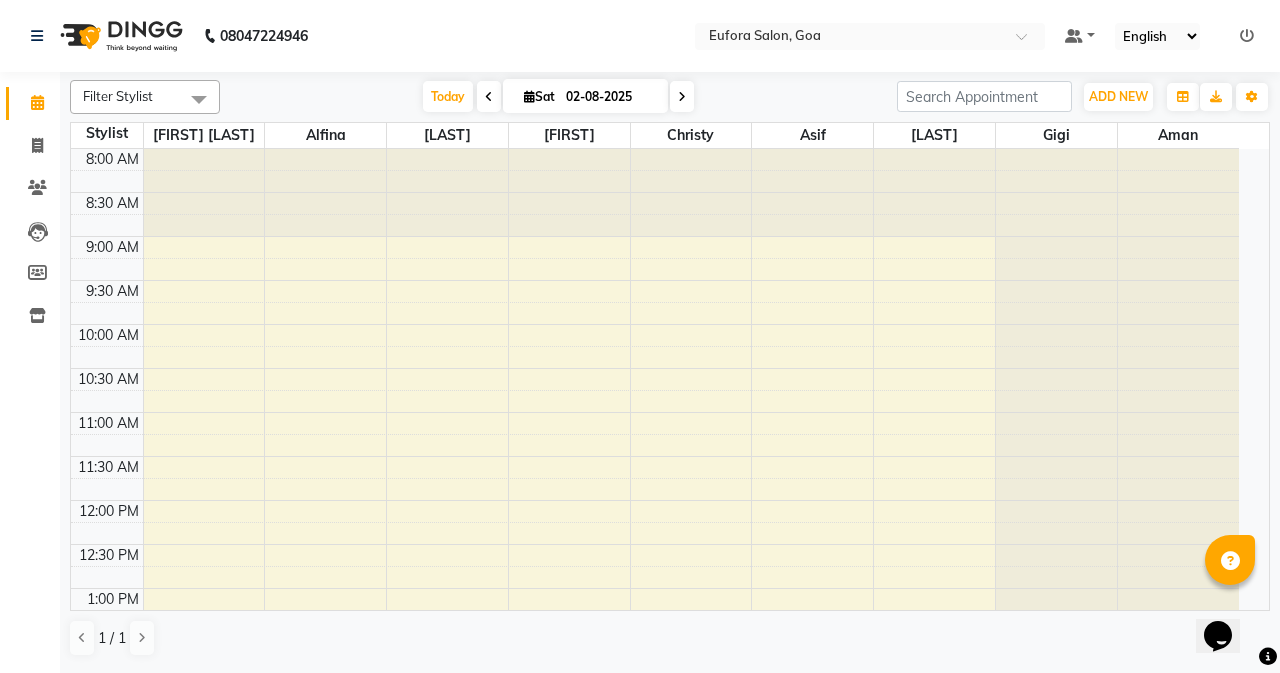 scroll, scrollTop: 0, scrollLeft: 0, axis: both 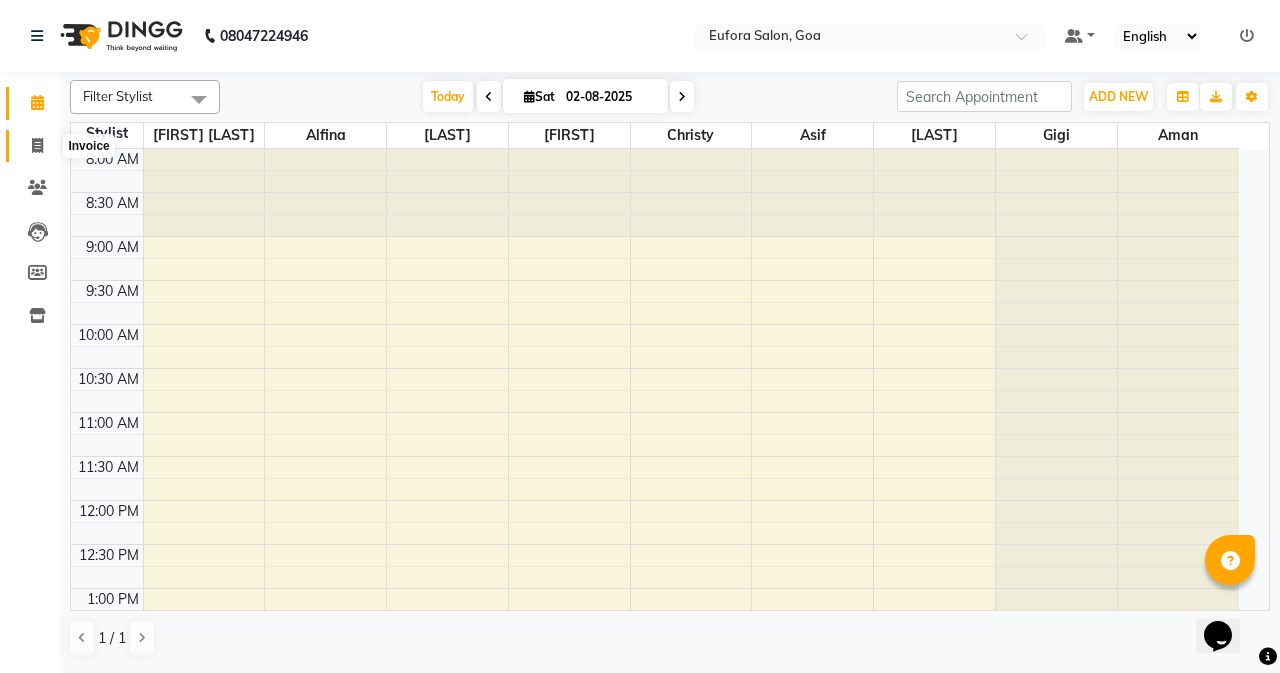 click 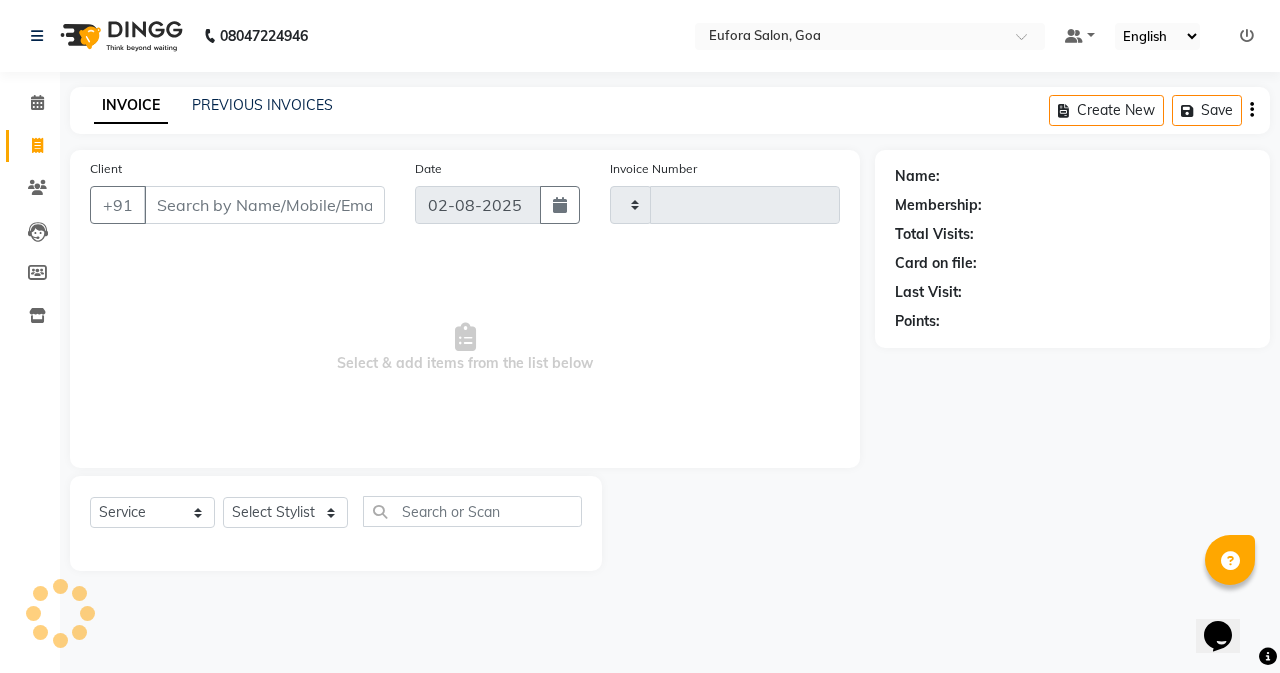 type on "0462" 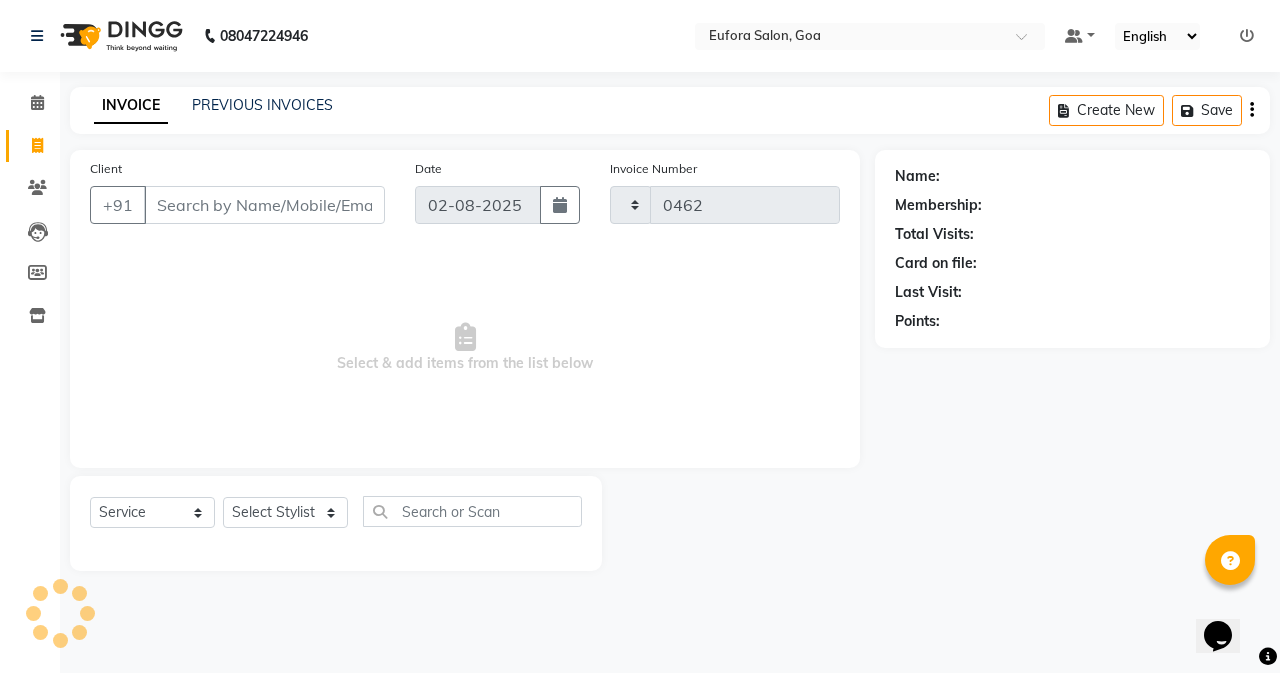 select on "6684" 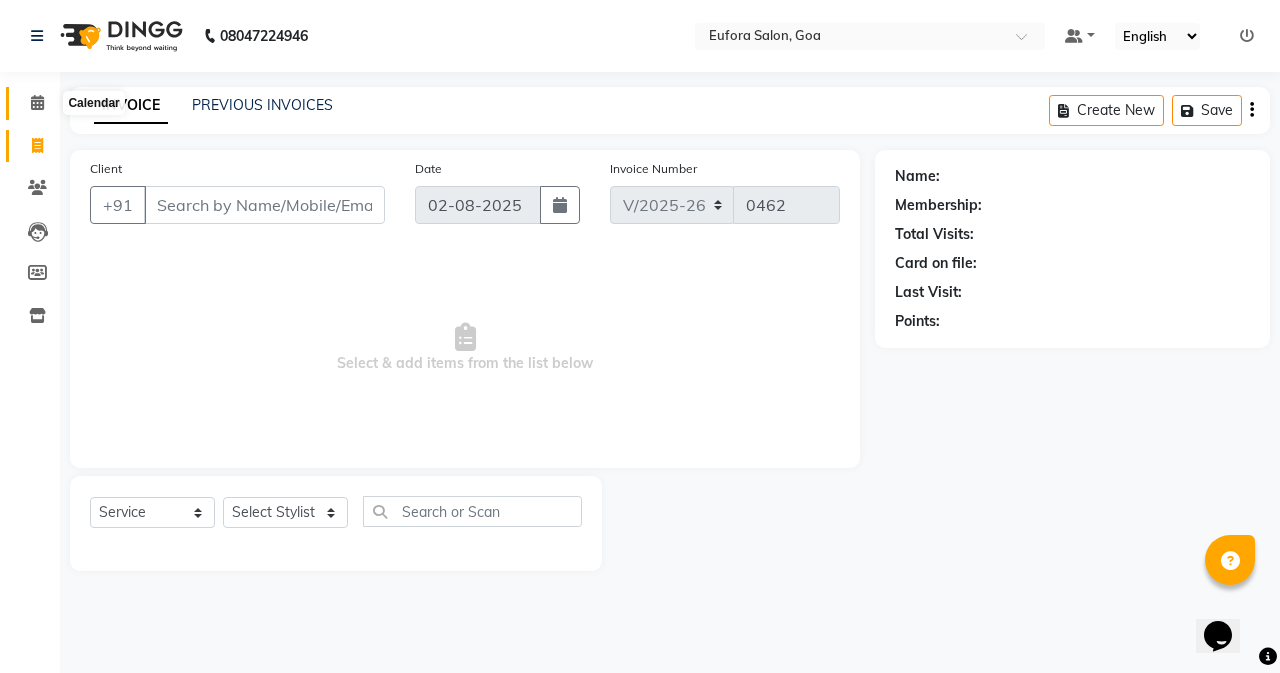 click 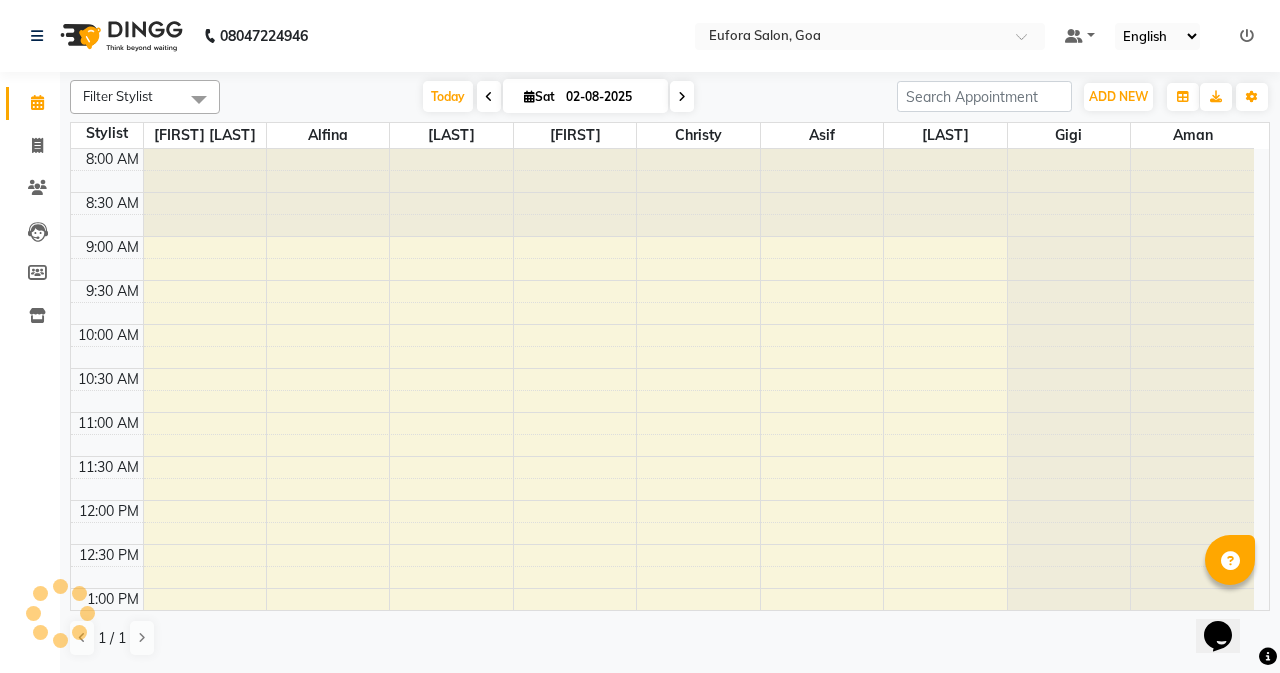 scroll, scrollTop: 0, scrollLeft: 0, axis: both 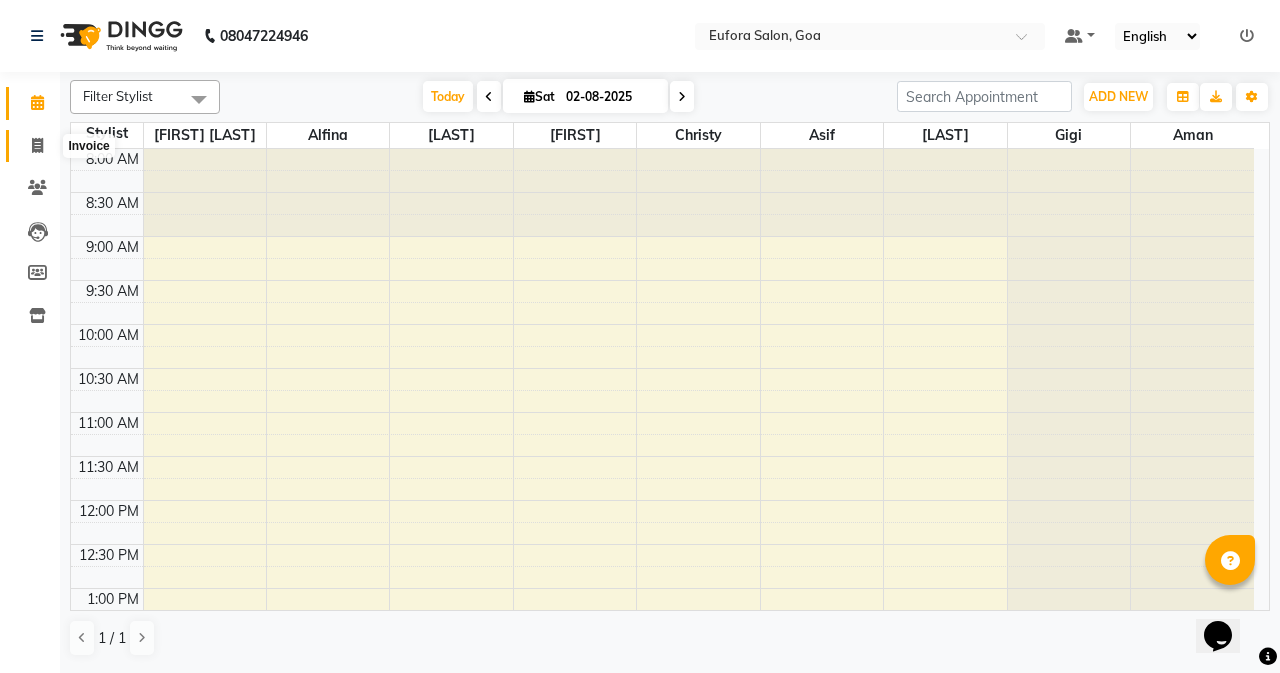 click 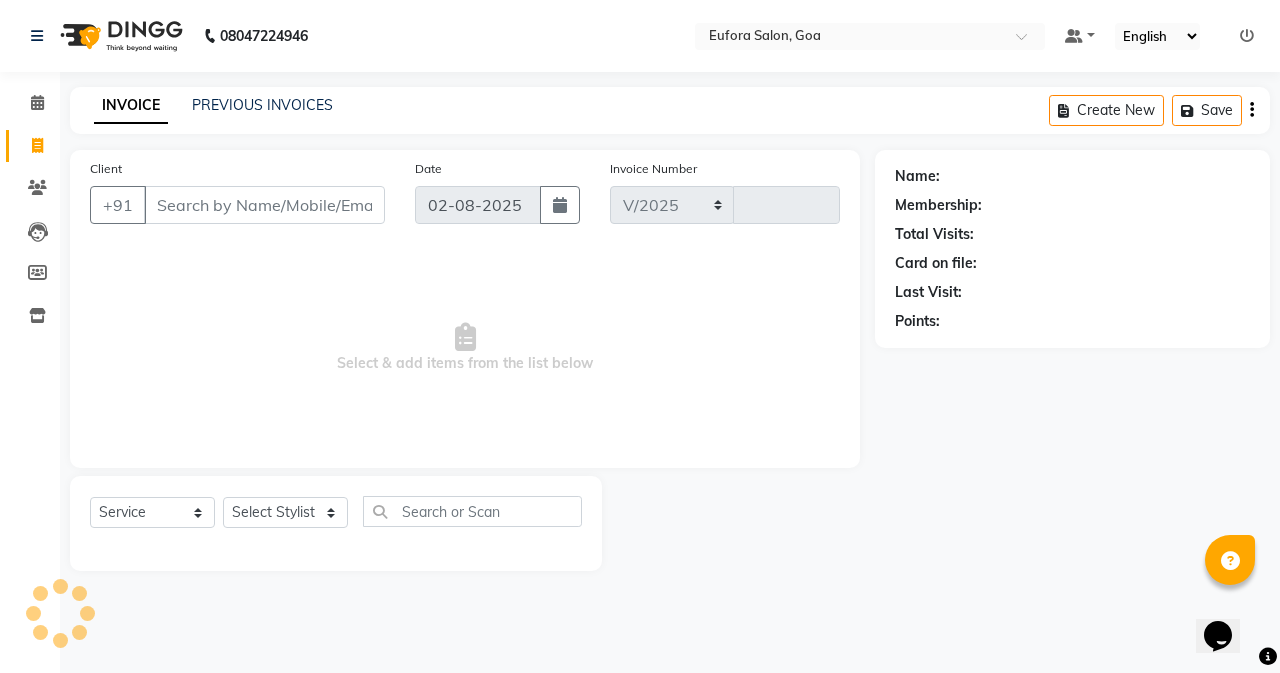 select on "6684" 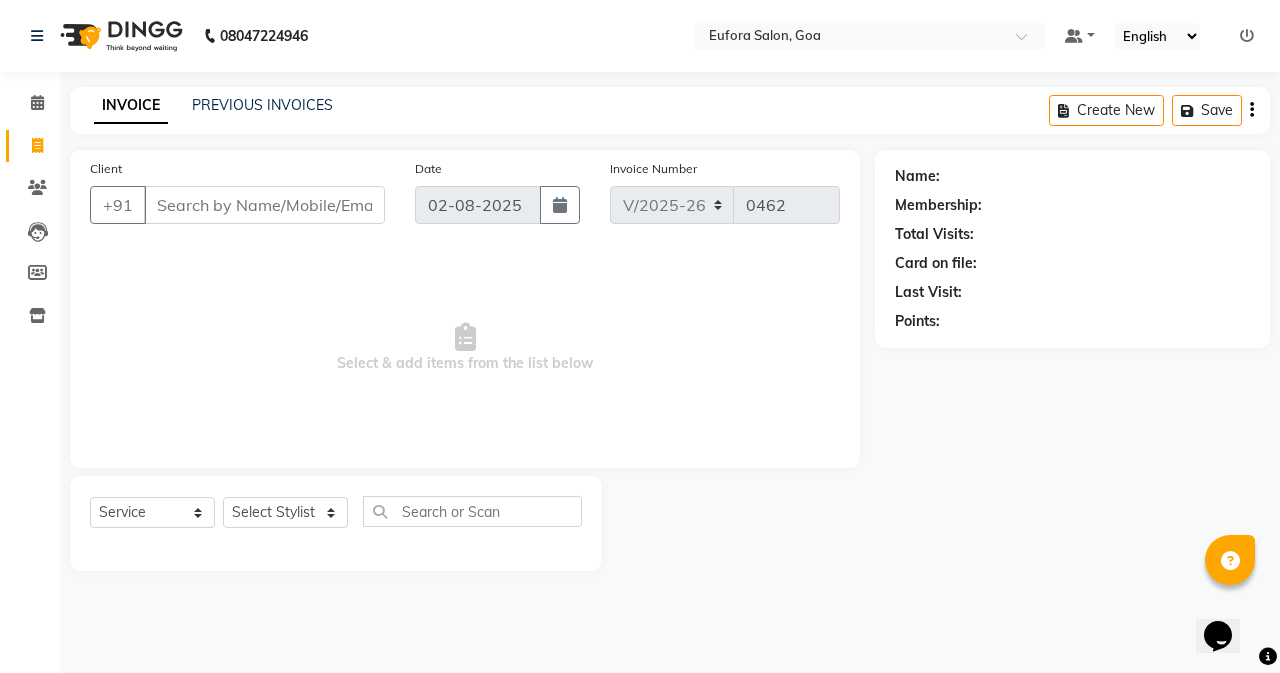 click on "Client" at bounding box center [264, 205] 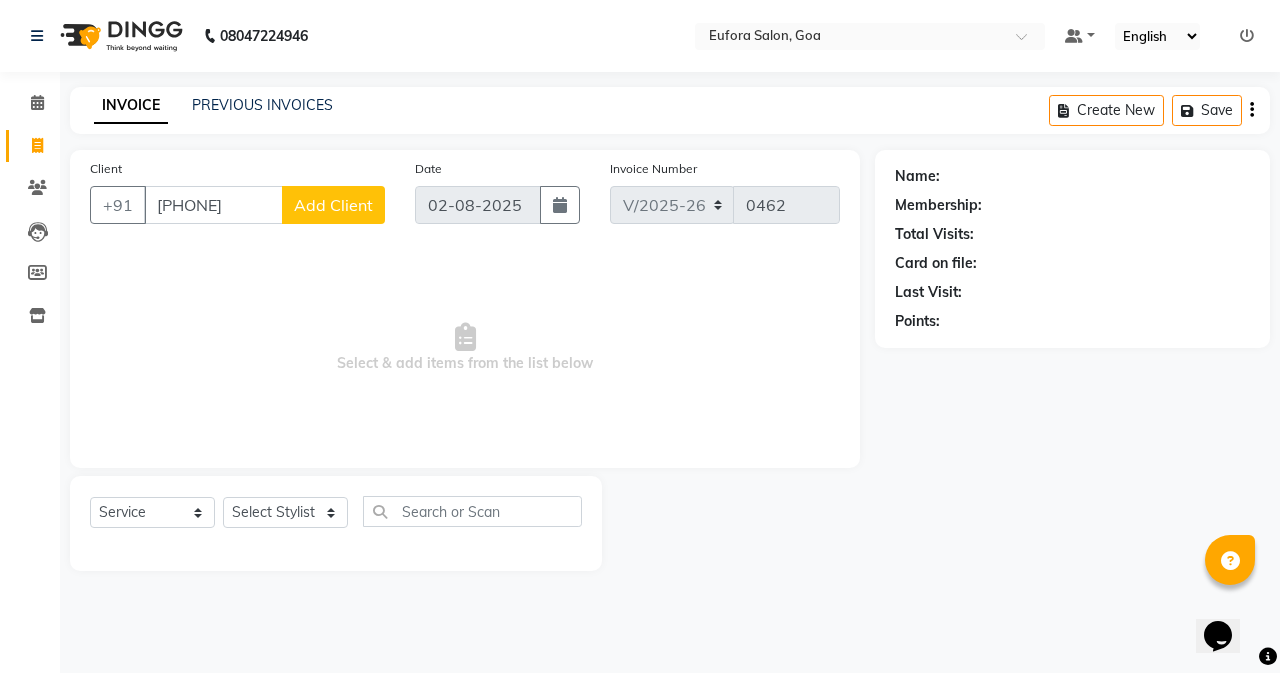 type on "[PHONE]" 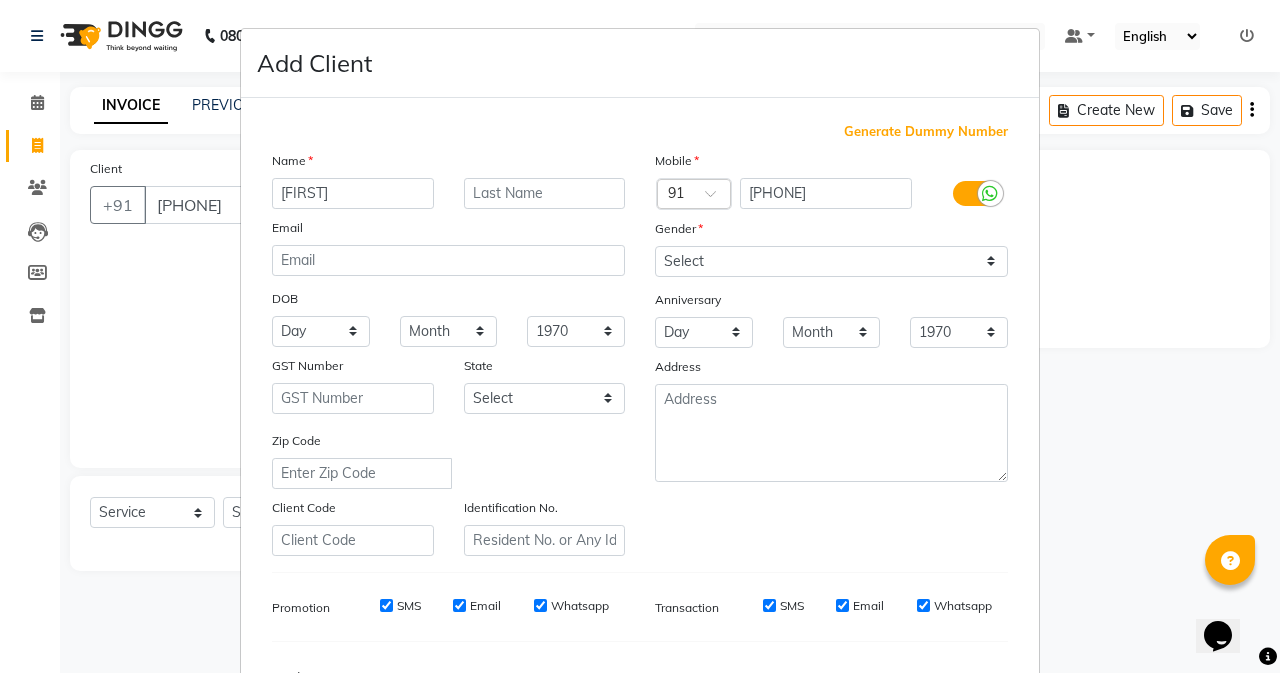 type on "[FIRST]" 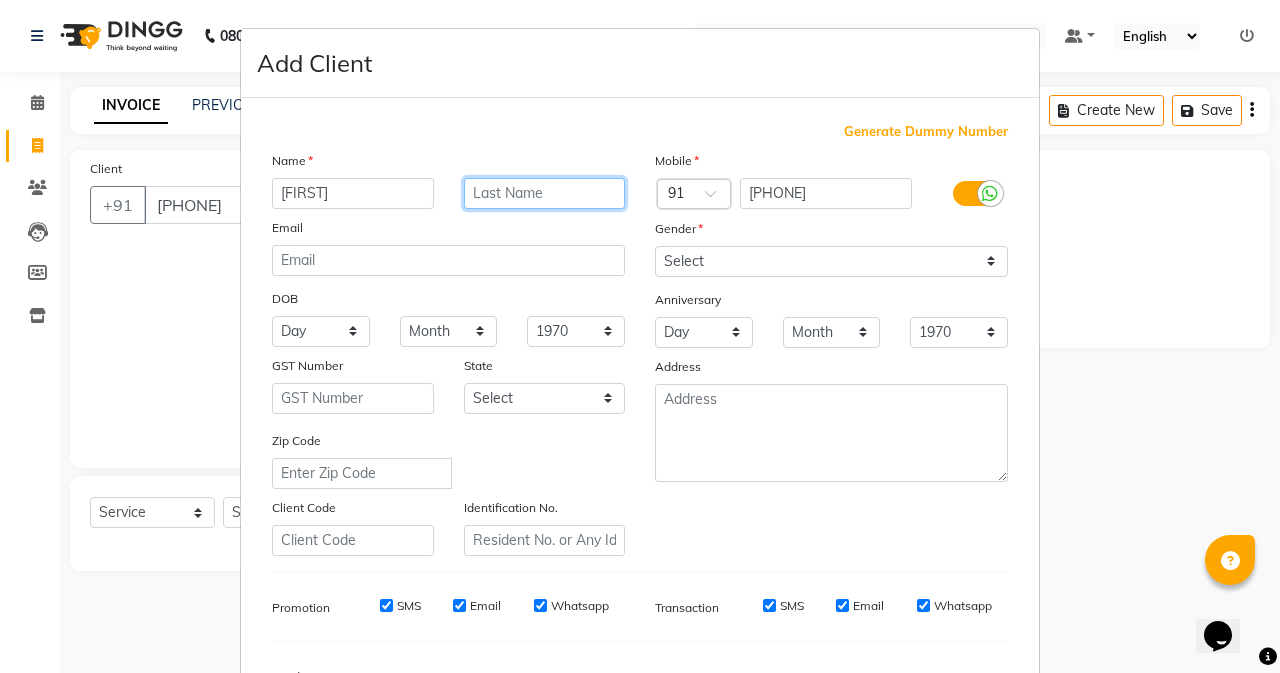 click at bounding box center (545, 193) 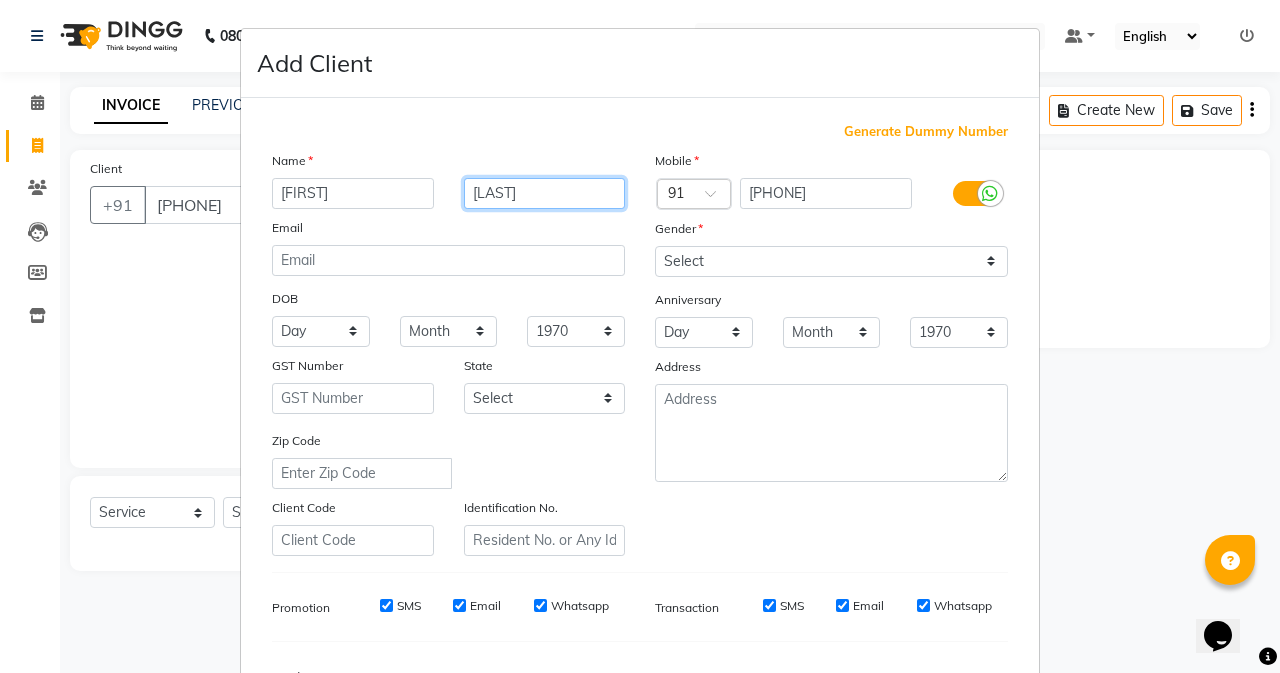 type on "[LAST]" 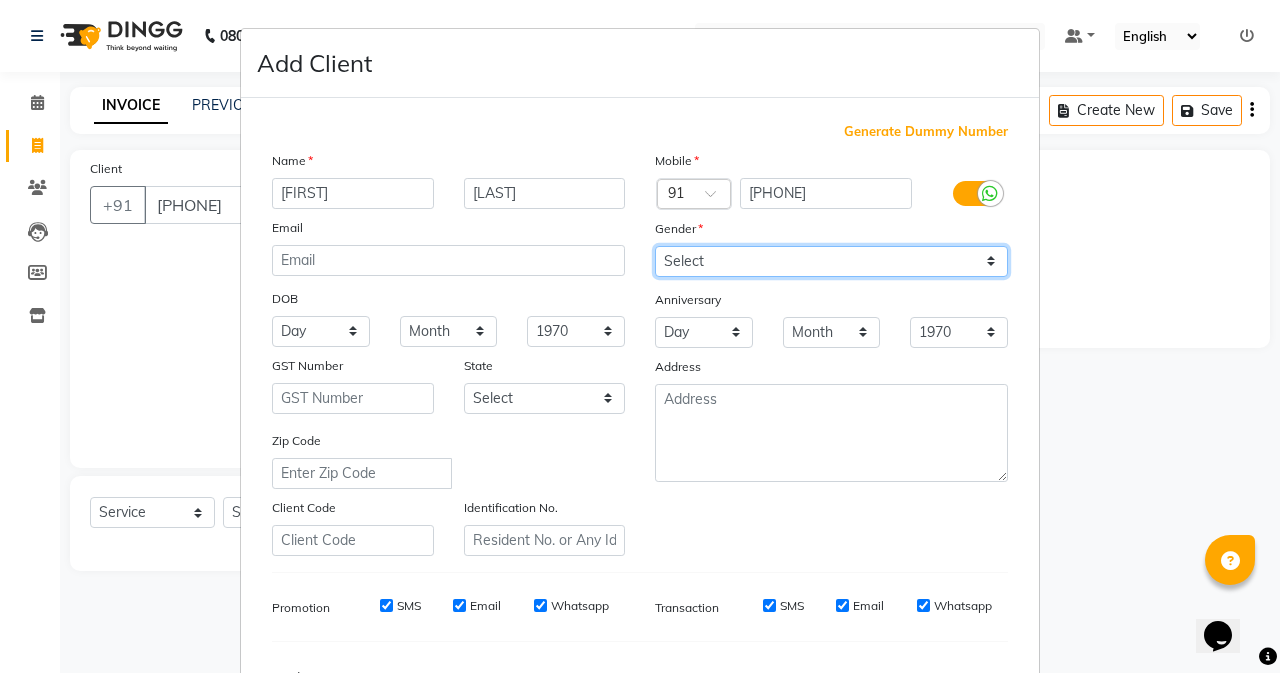 click on "Select Male Female Other Prefer Not To Say" at bounding box center [831, 261] 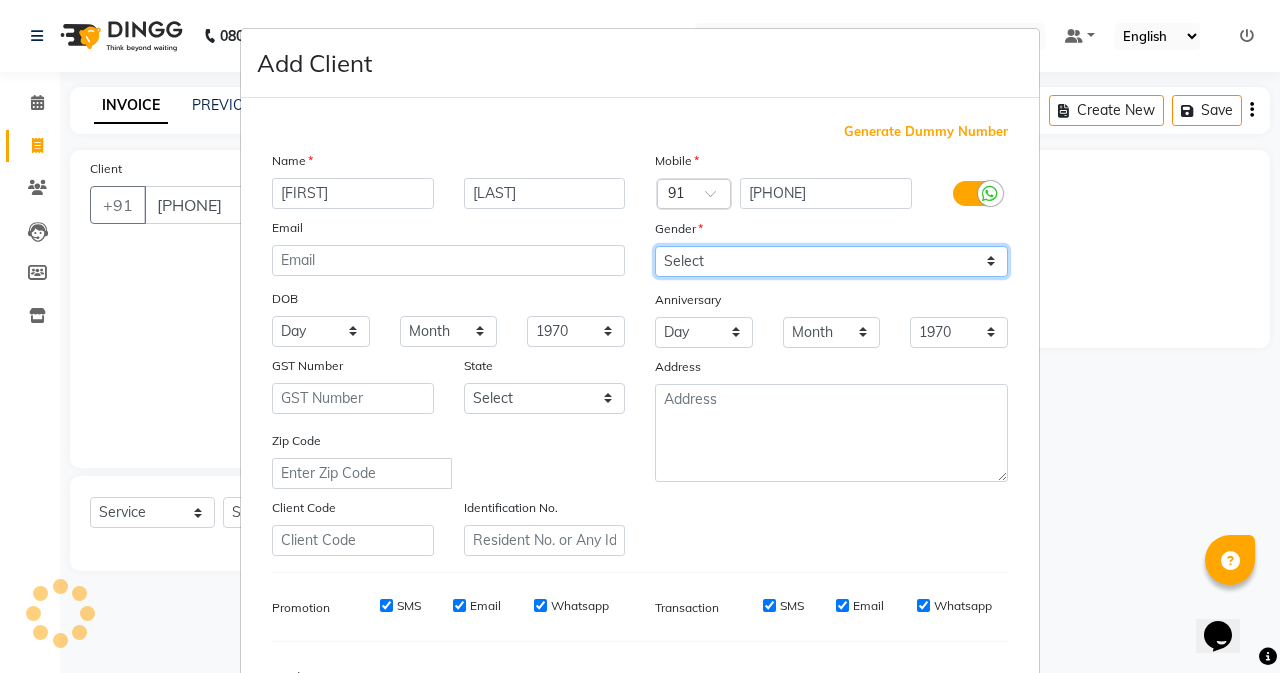 select on "female" 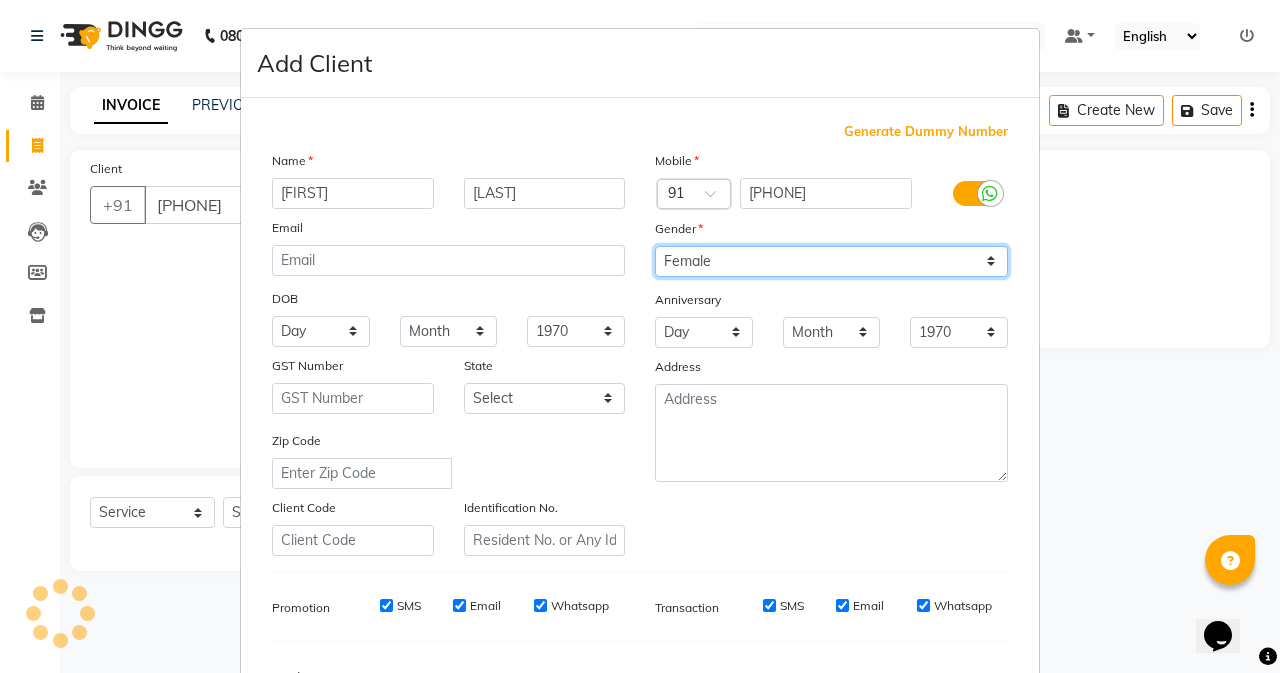 click on "Select Male Female Other Prefer Not To Say" at bounding box center (831, 261) 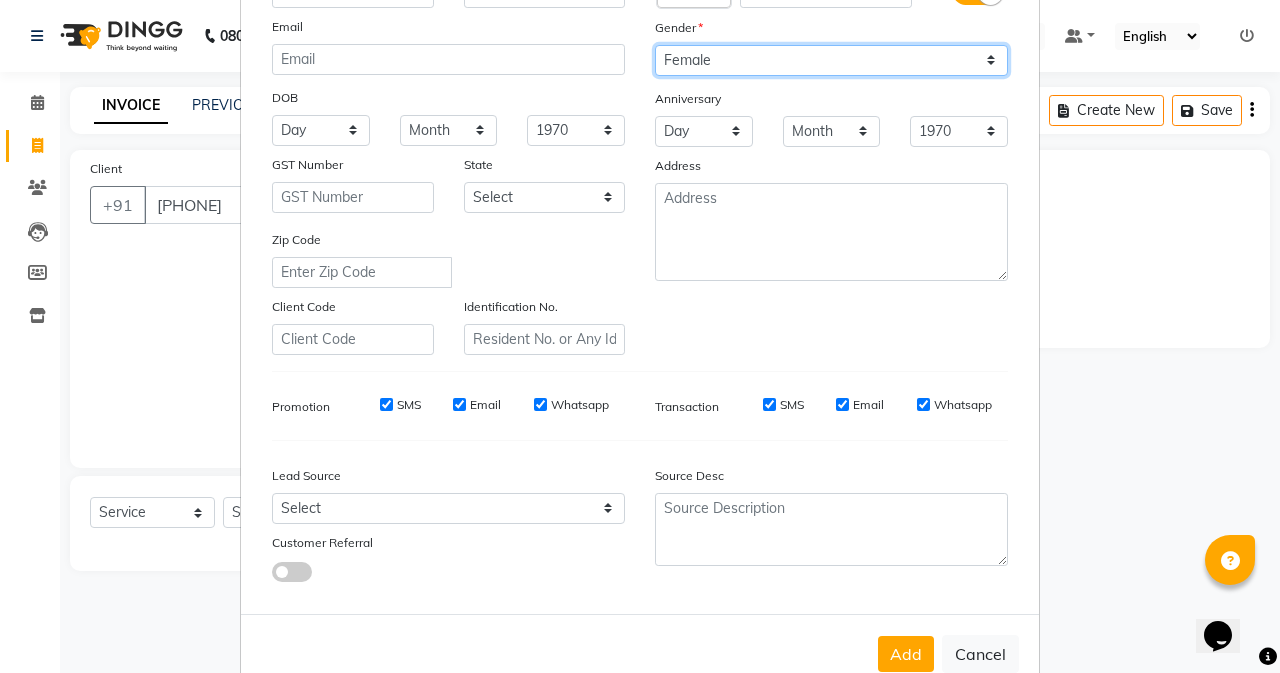 scroll, scrollTop: 250, scrollLeft: 0, axis: vertical 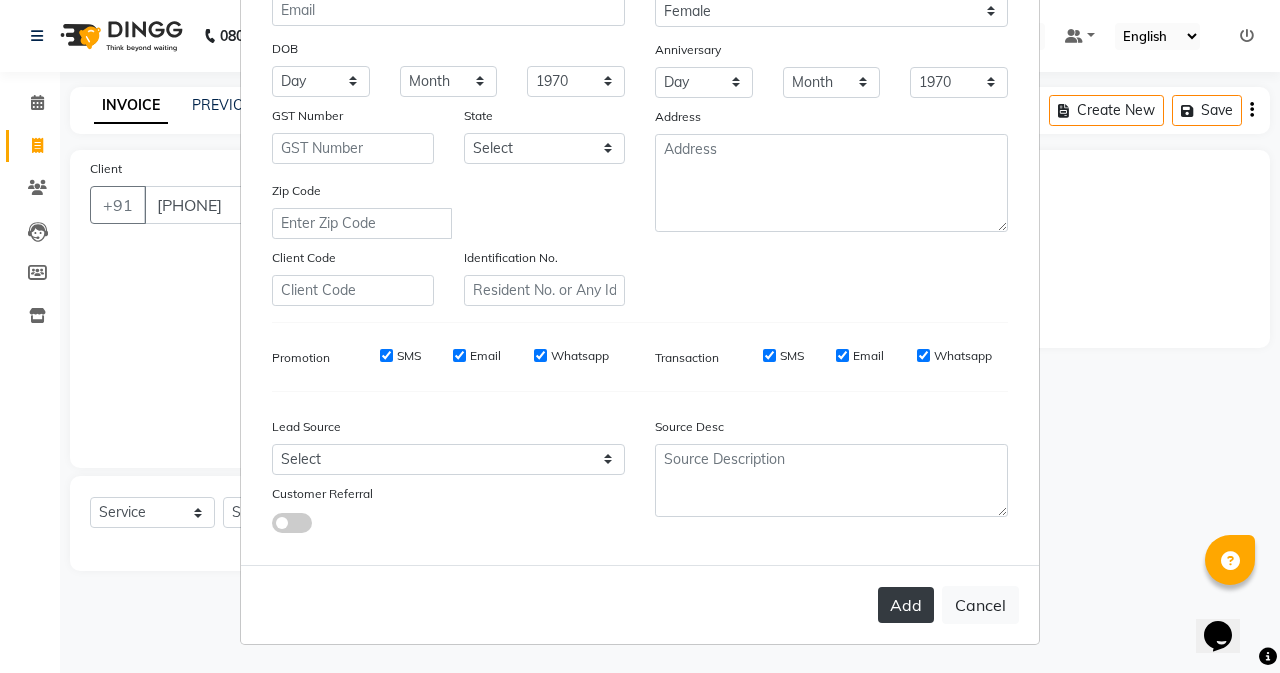 click on "Add" at bounding box center (906, 605) 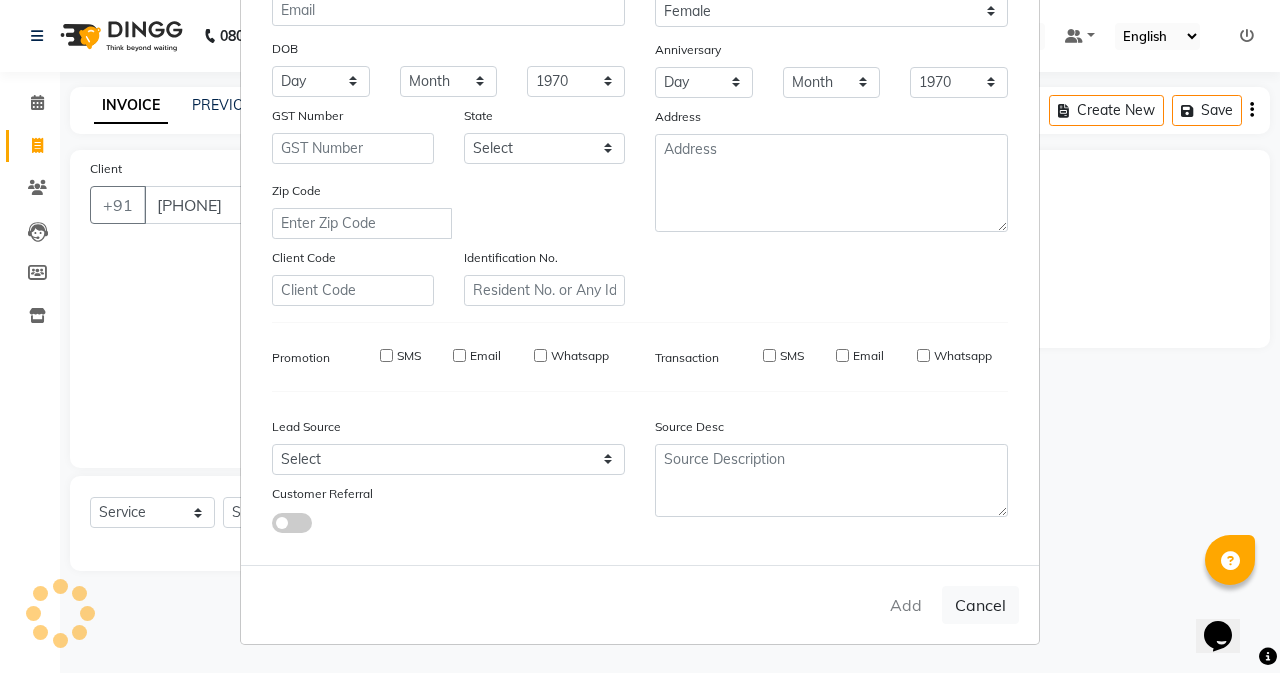 type 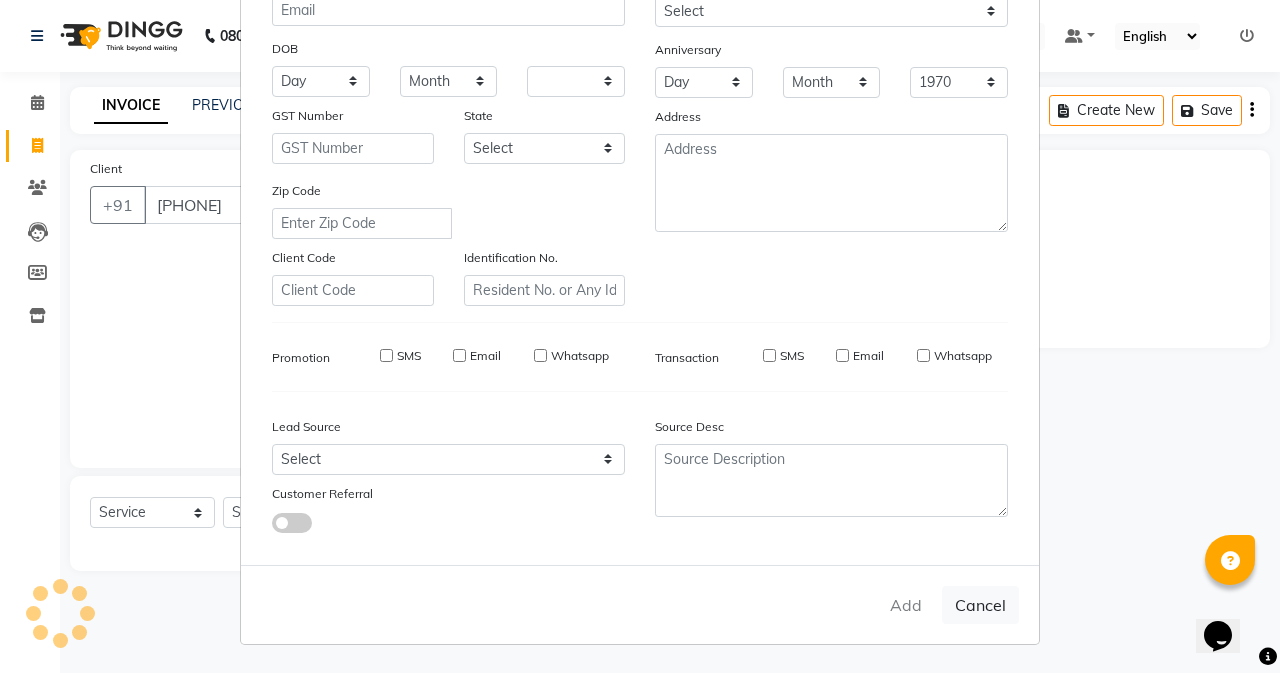 select 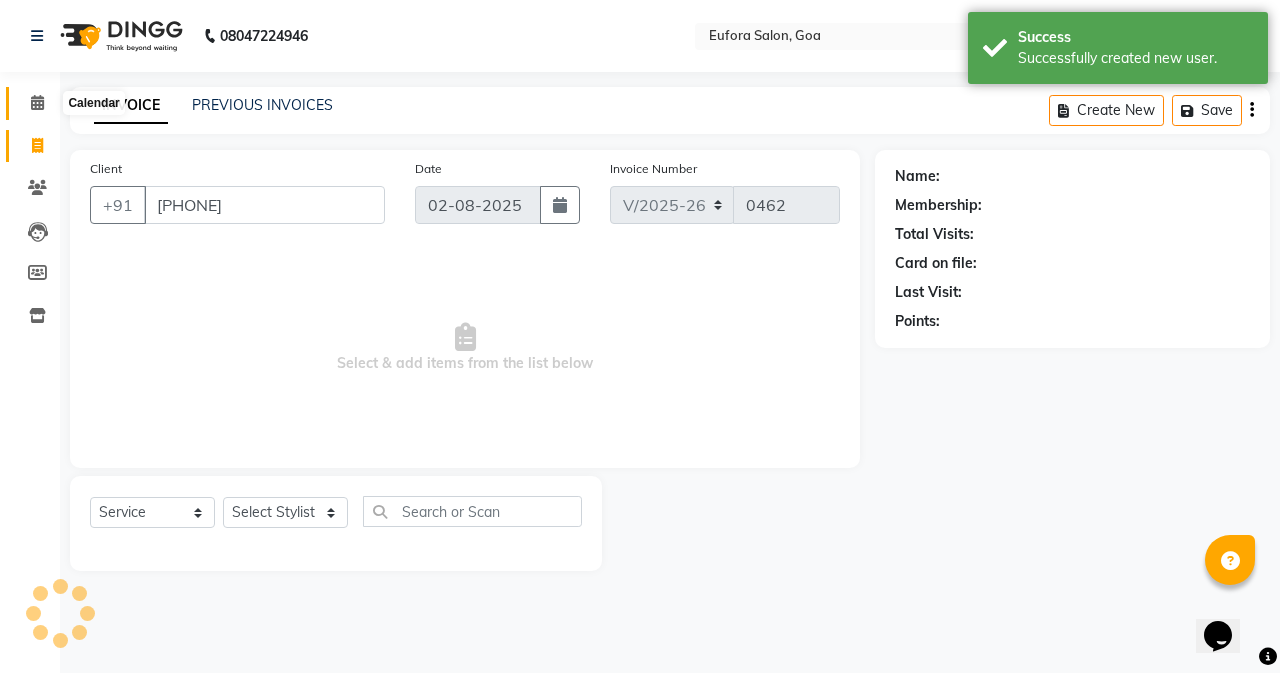 click 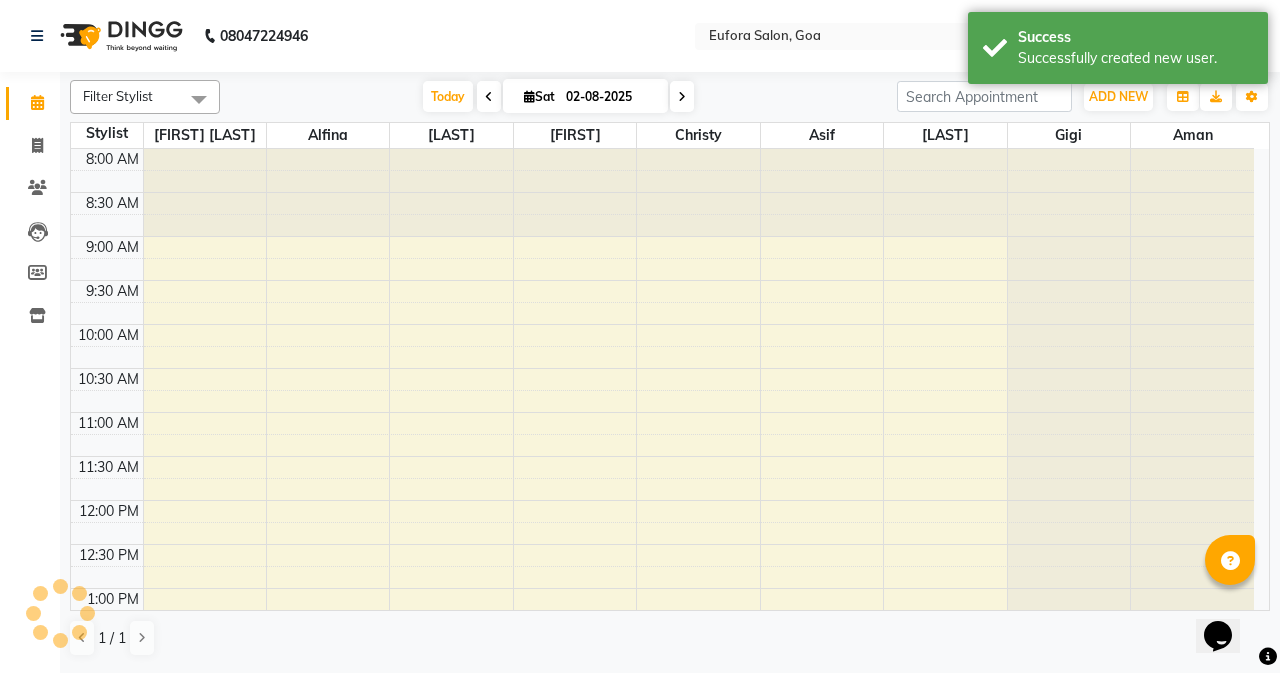 scroll, scrollTop: 0, scrollLeft: 0, axis: both 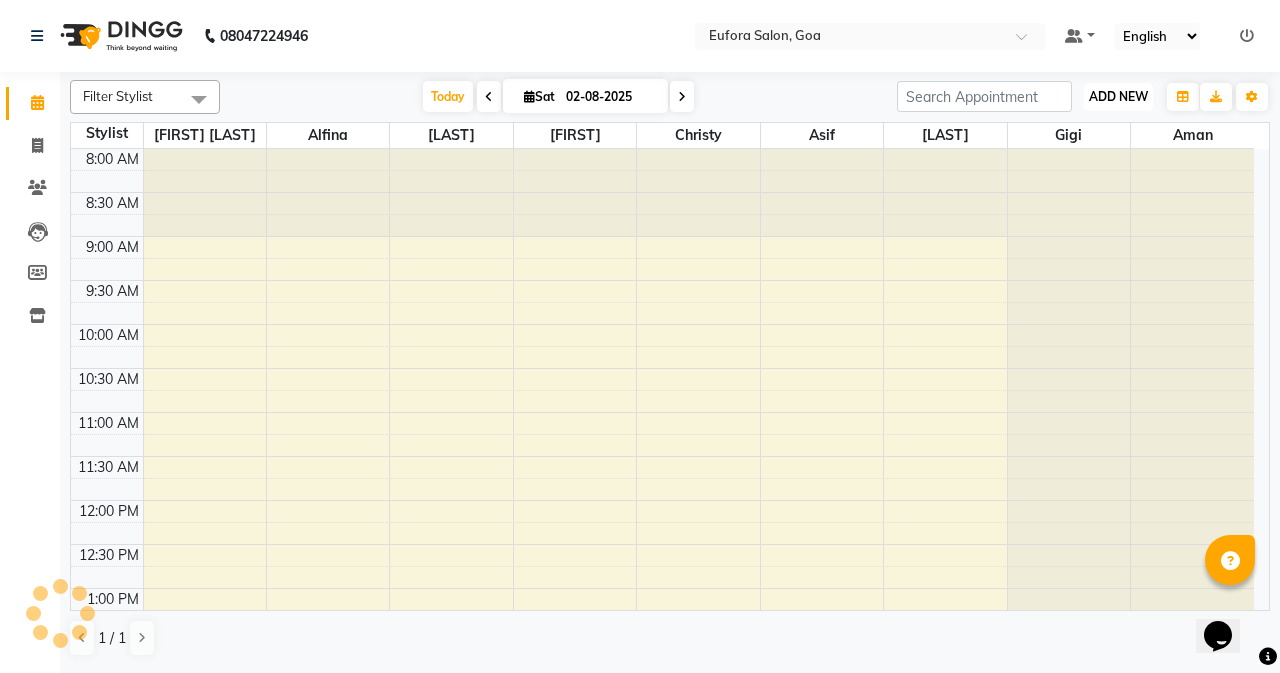 click on "ADD NEW" at bounding box center [1118, 96] 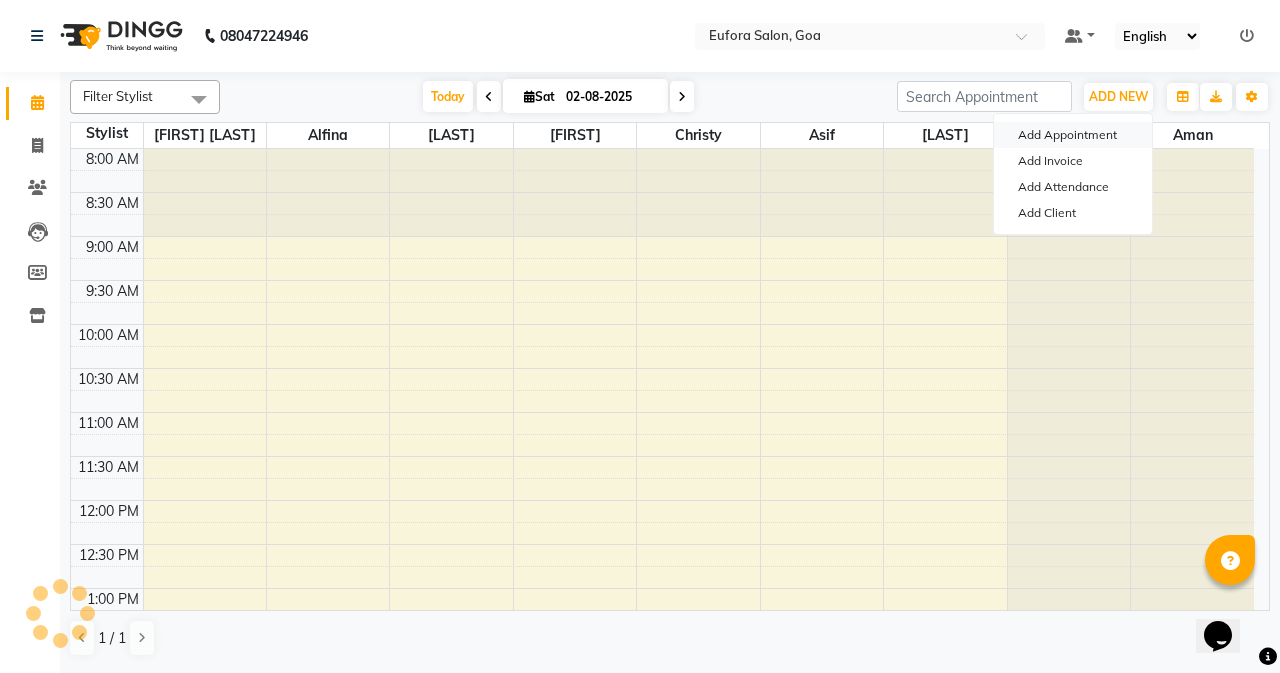 click on "Add Appointment" at bounding box center (1073, 135) 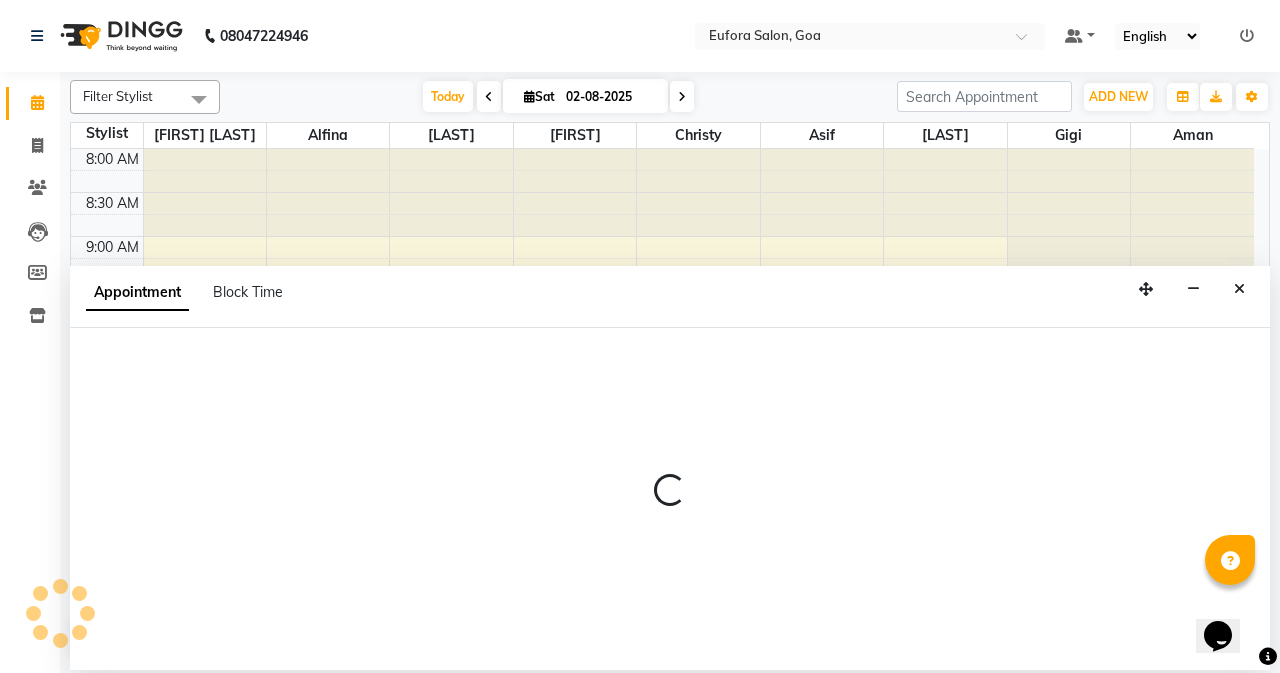 select on "540" 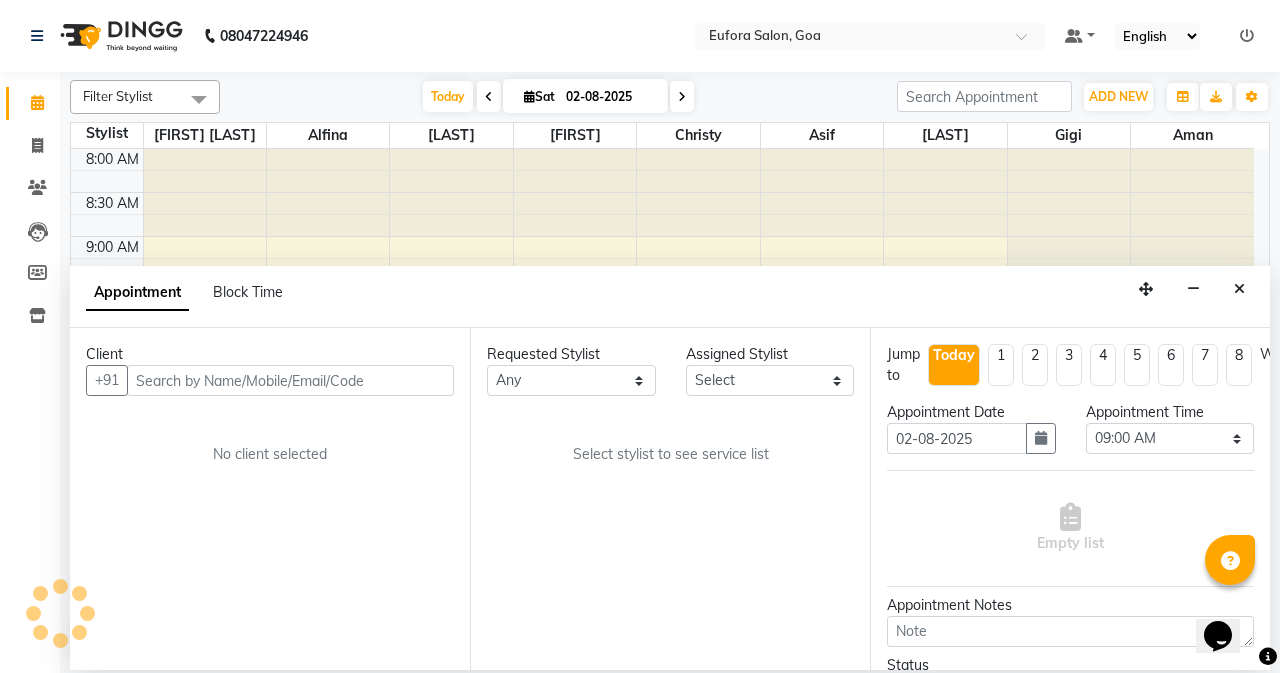 click at bounding box center [290, 380] 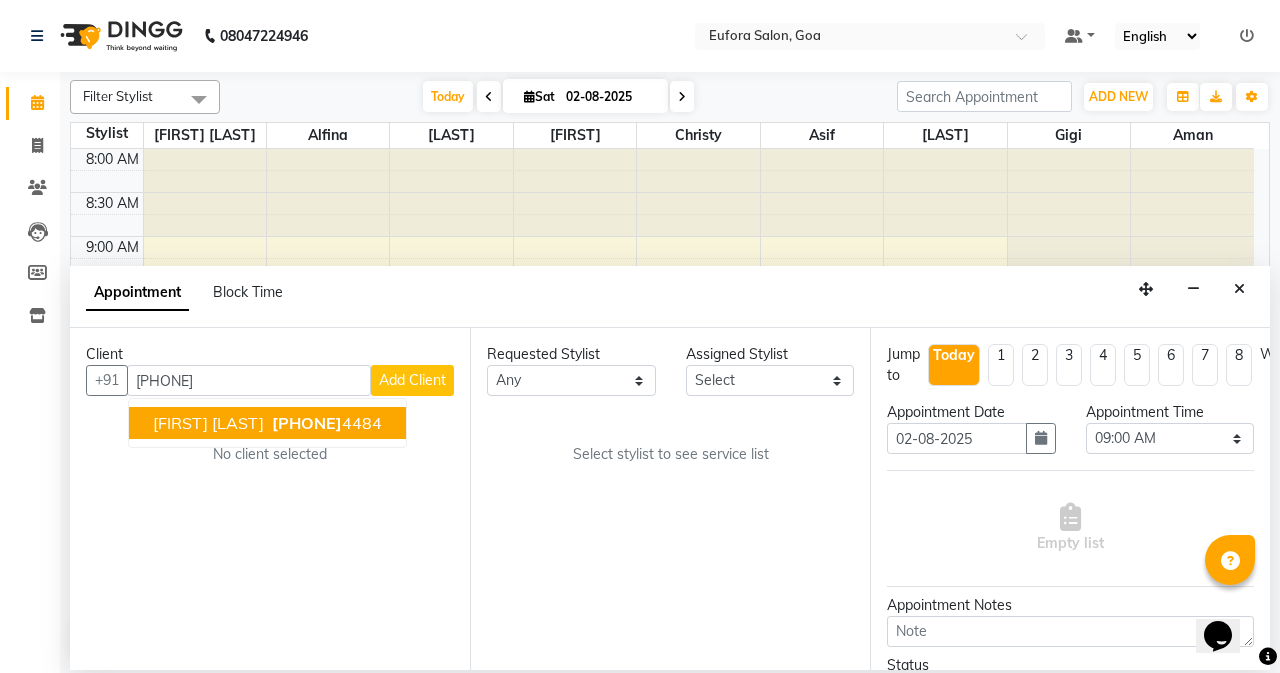 click on "[FIRST] [LAST]   [PHONE] [PHONE]" at bounding box center (267, 423) 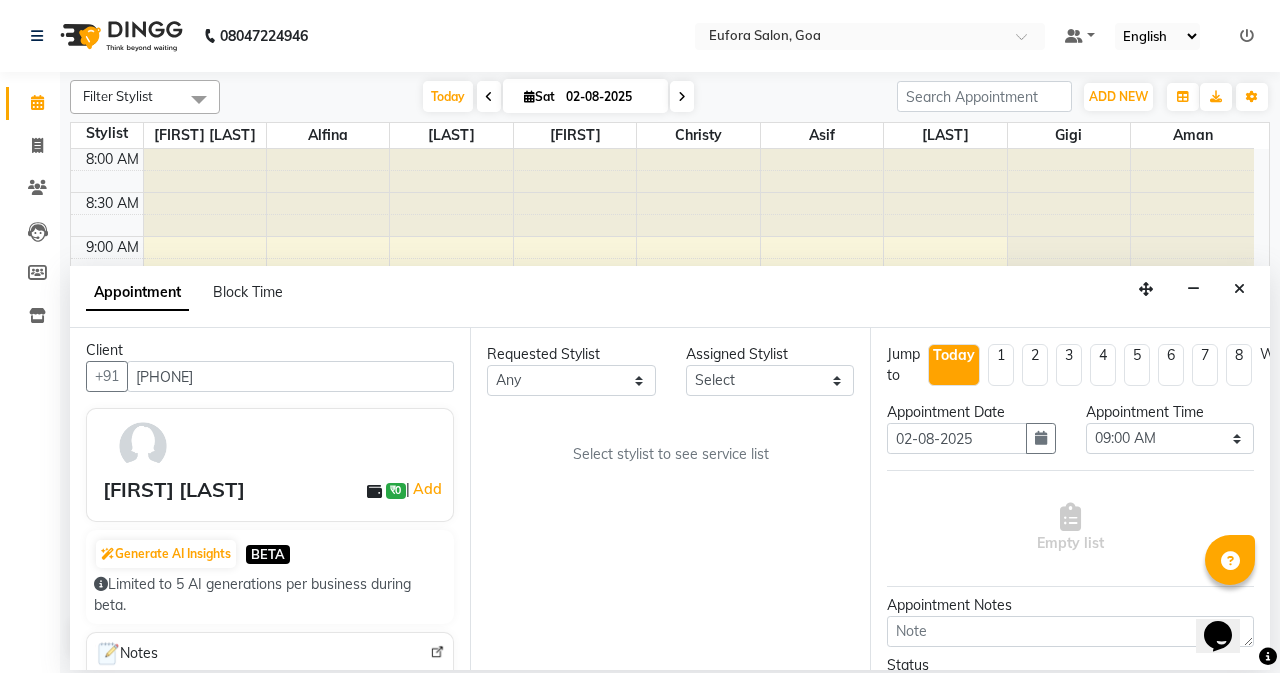 scroll, scrollTop: 3, scrollLeft: 0, axis: vertical 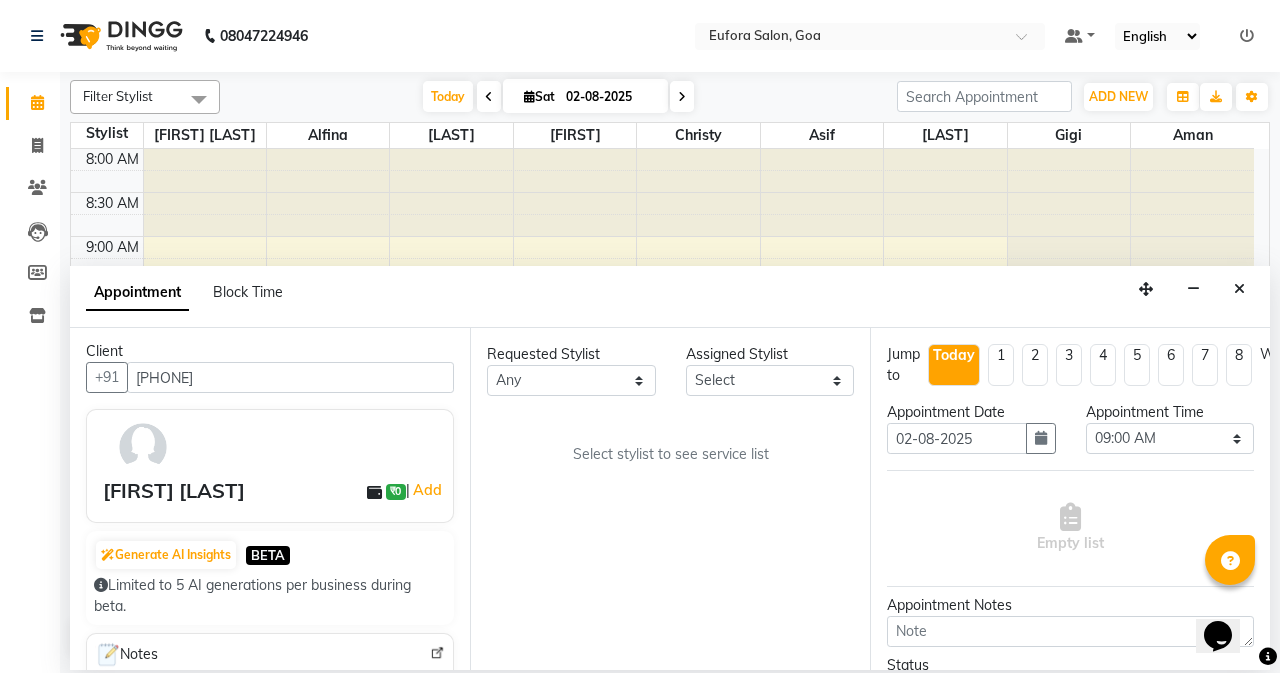 type on "[PHONE]" 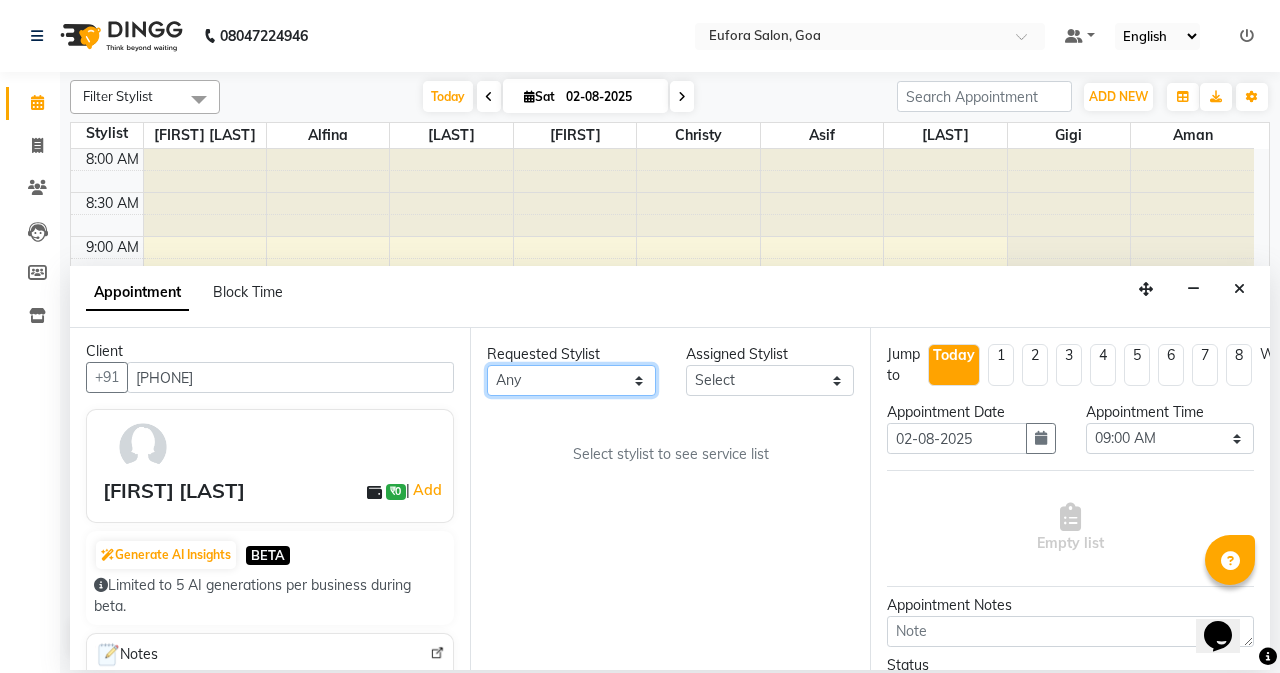 click on "Any [FIRST] [FIRST] [FIRST] [FIRST] [FIRST] [FIRST] [FIRST] [FIRST] [FIRST] [FIRST] [FIRST]" at bounding box center (571, 380) 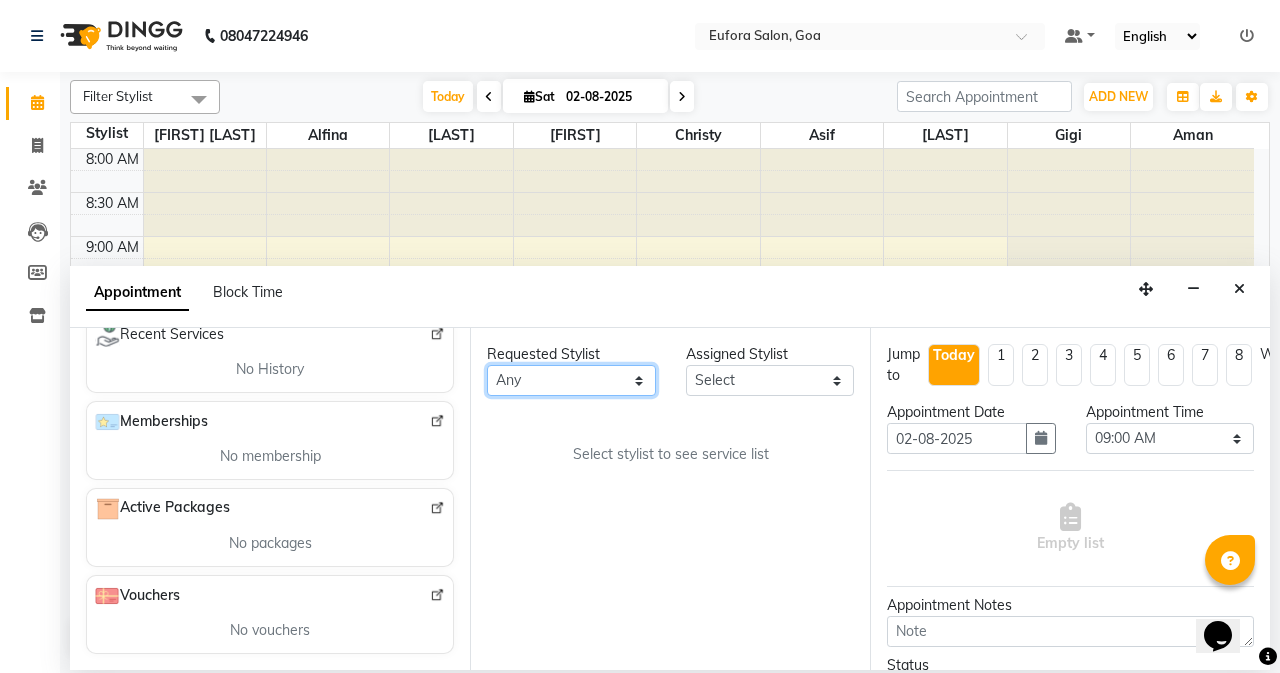 scroll, scrollTop: 0, scrollLeft: 0, axis: both 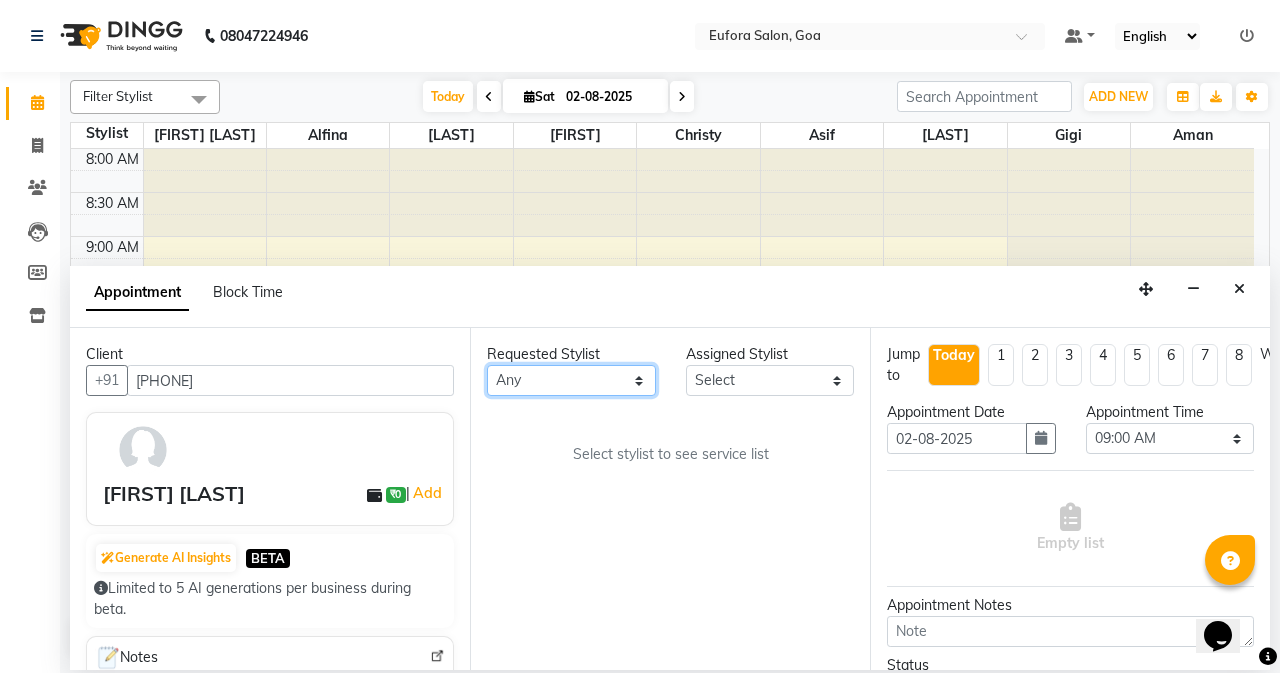 click on "Any [FIRST] [FIRST] [FIRST] [FIRST] [FIRST] [FIRST] [FIRST] [FIRST] [FIRST] [FIRST] [FIRST]" at bounding box center (571, 380) 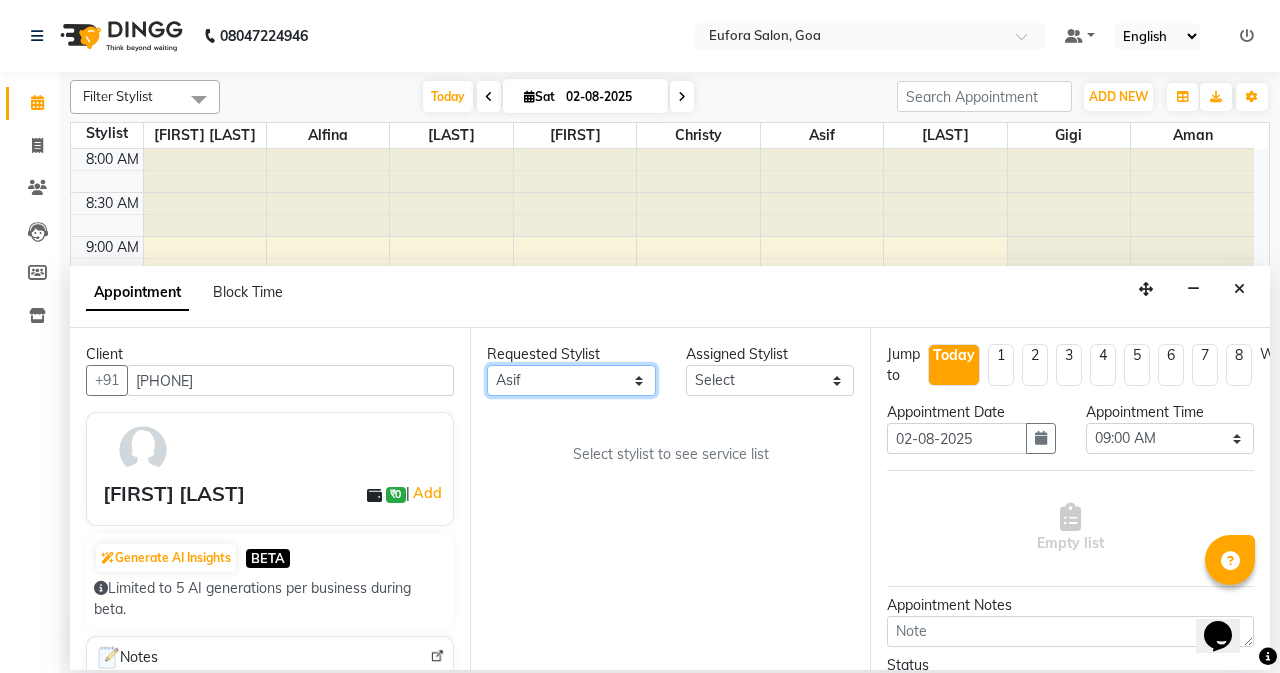 click on "Any [FIRST] [FIRST] [FIRST] [FIRST] [FIRST] [FIRST] [FIRST] [FIRST] [FIRST] [FIRST] [FIRST]" at bounding box center [571, 380] 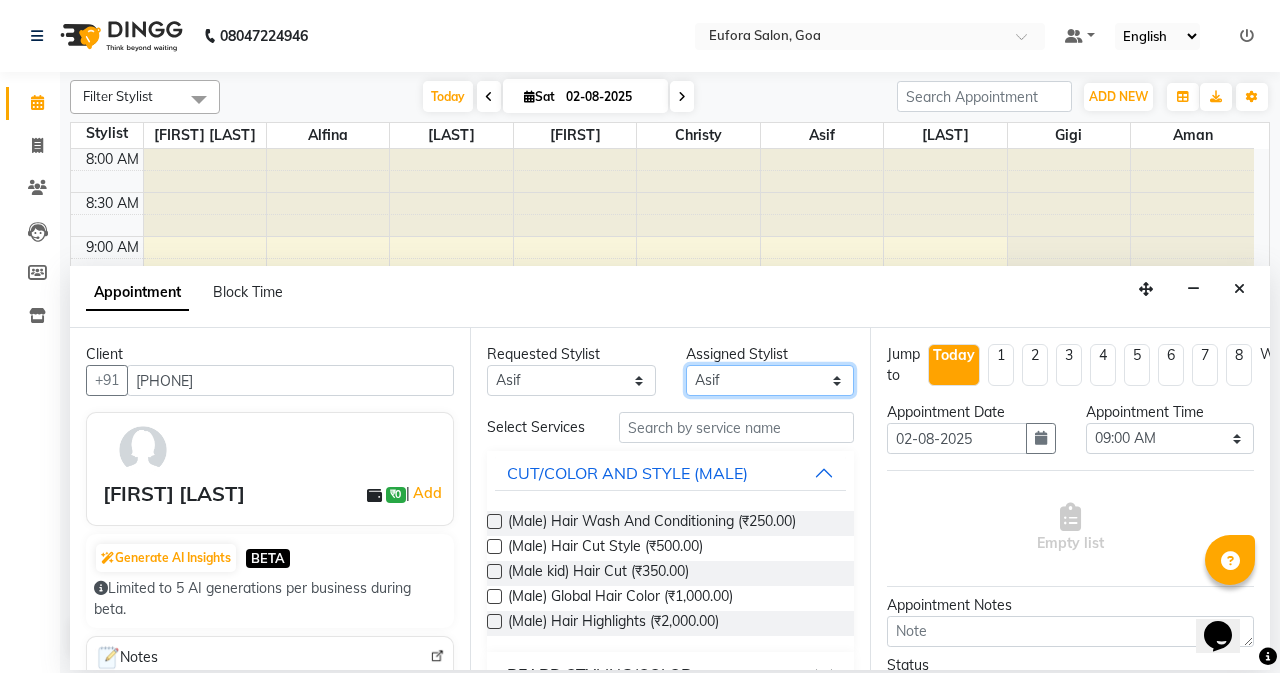click on "Select [FIRST] [FIRST] [FIRST] [FIRST] [FIRST] [FIRST] [FIRST] [FIRST] [FIRST] [FIRST] [FIRST]" at bounding box center [770, 380] 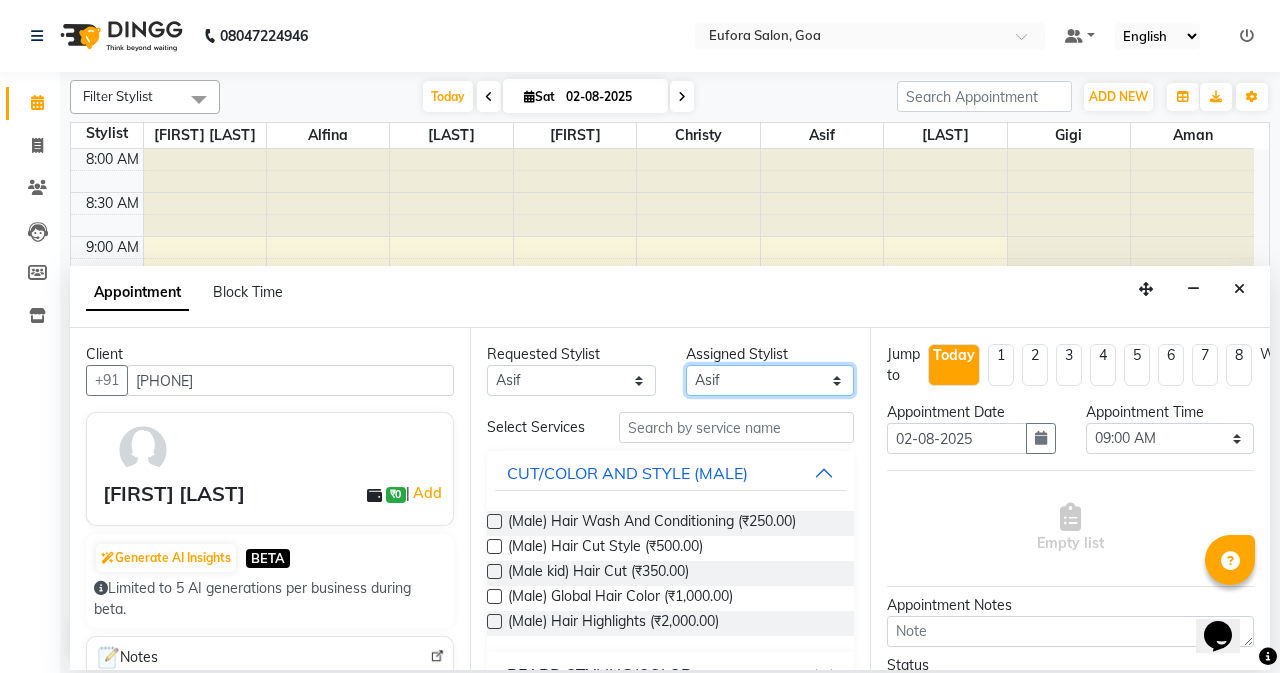 click on "Select [FIRST] [FIRST] [FIRST] [FIRST] [FIRST] [FIRST] [FIRST] [FIRST] [FIRST] [FIRST] [FIRST]" at bounding box center [770, 380] 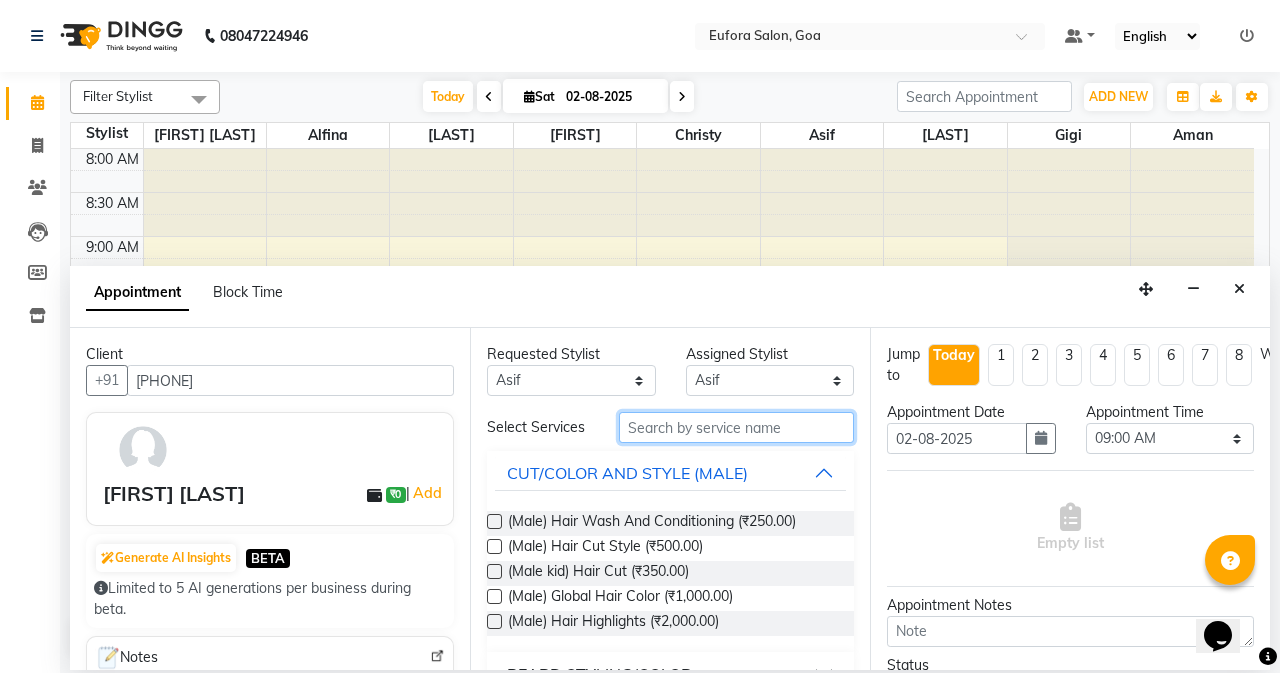 click at bounding box center (736, 427) 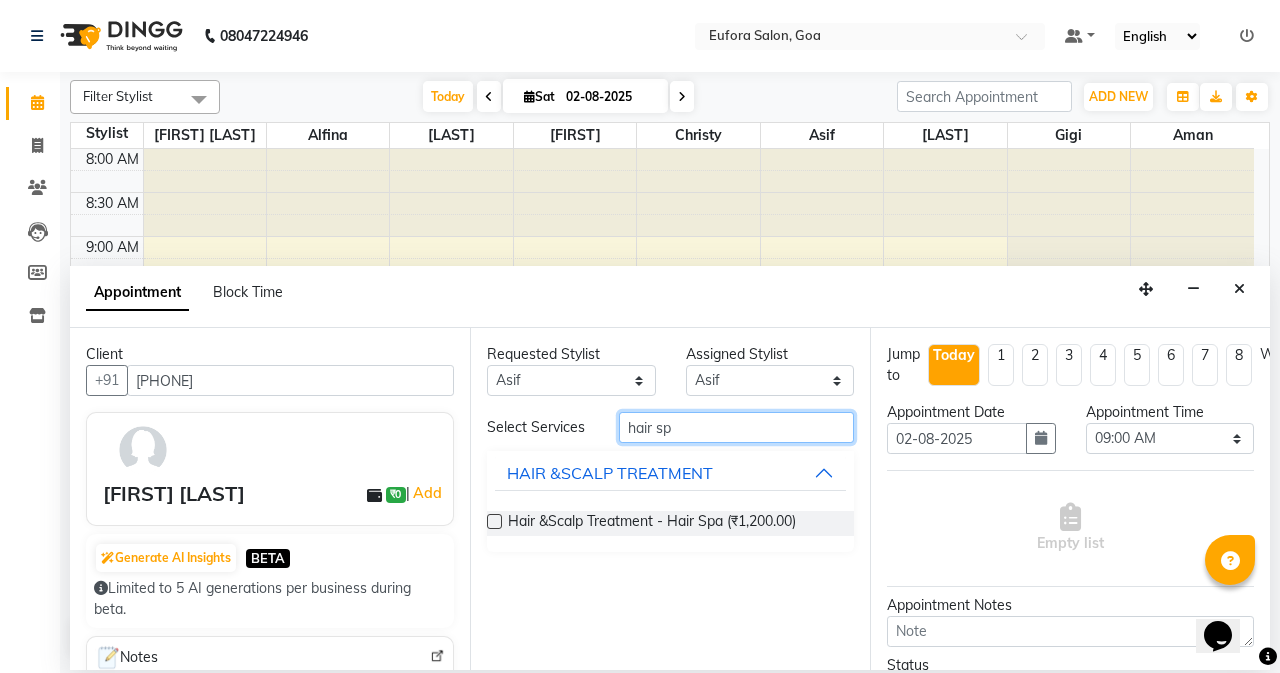 type on "hair sp" 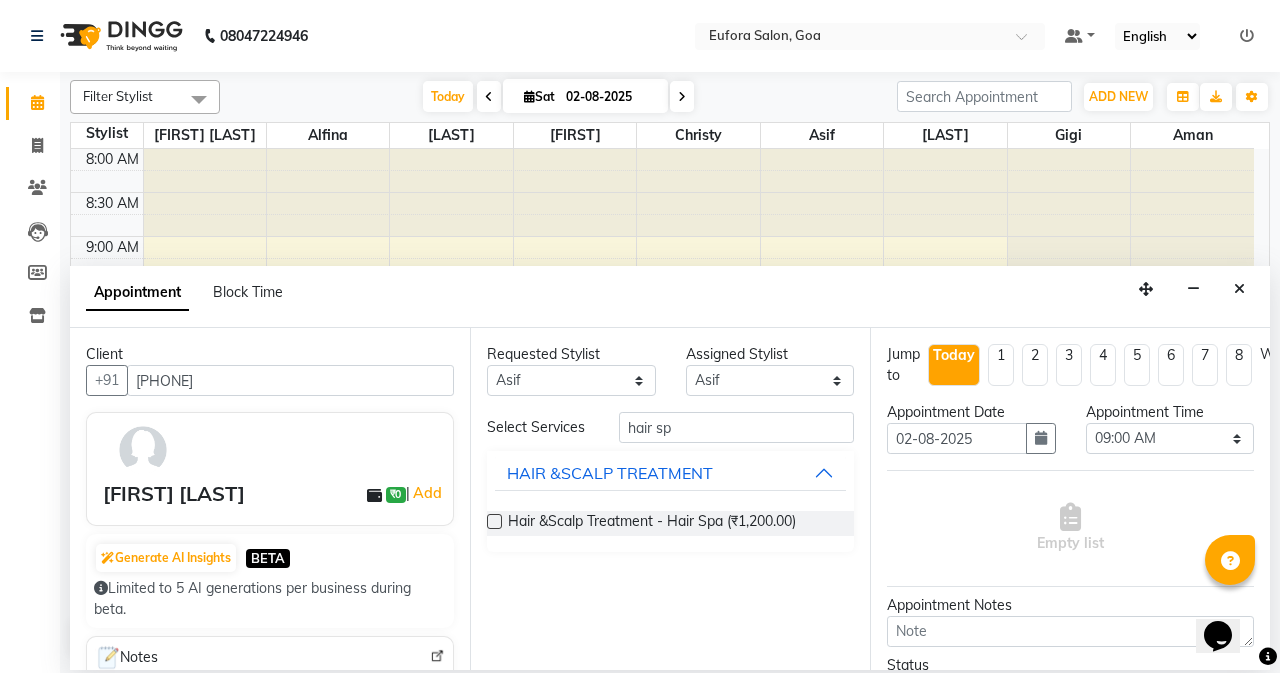 click at bounding box center [494, 521] 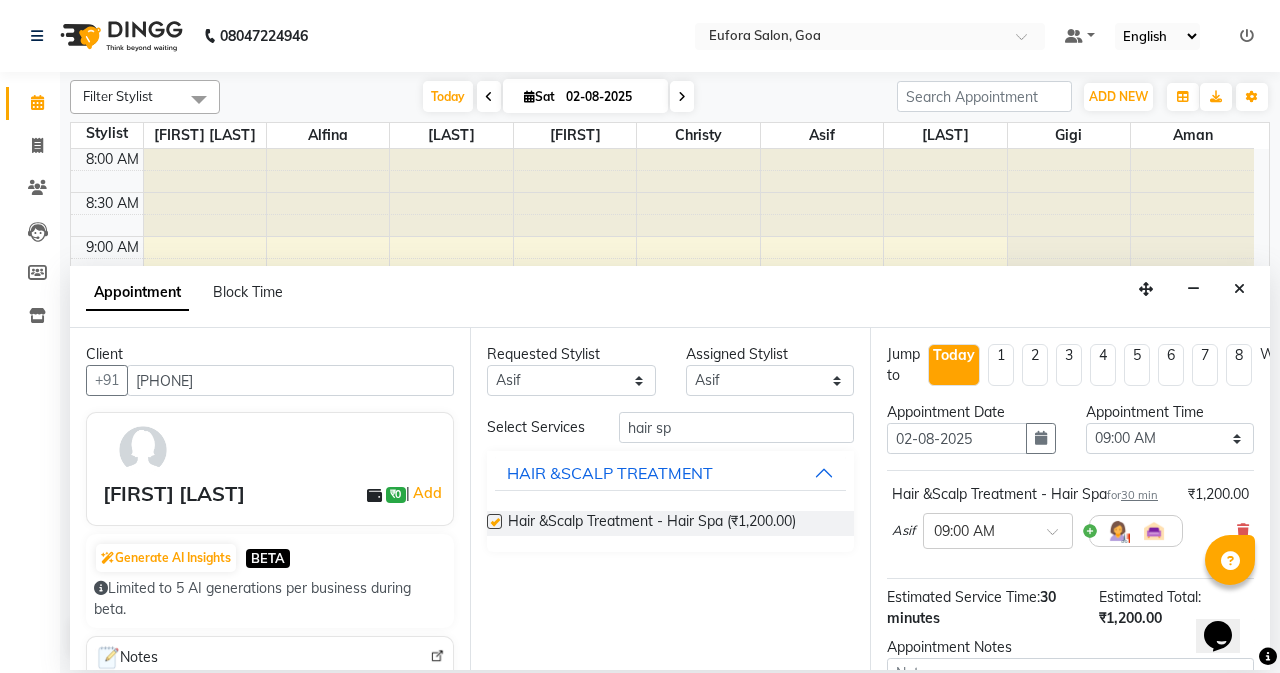 checkbox on "false" 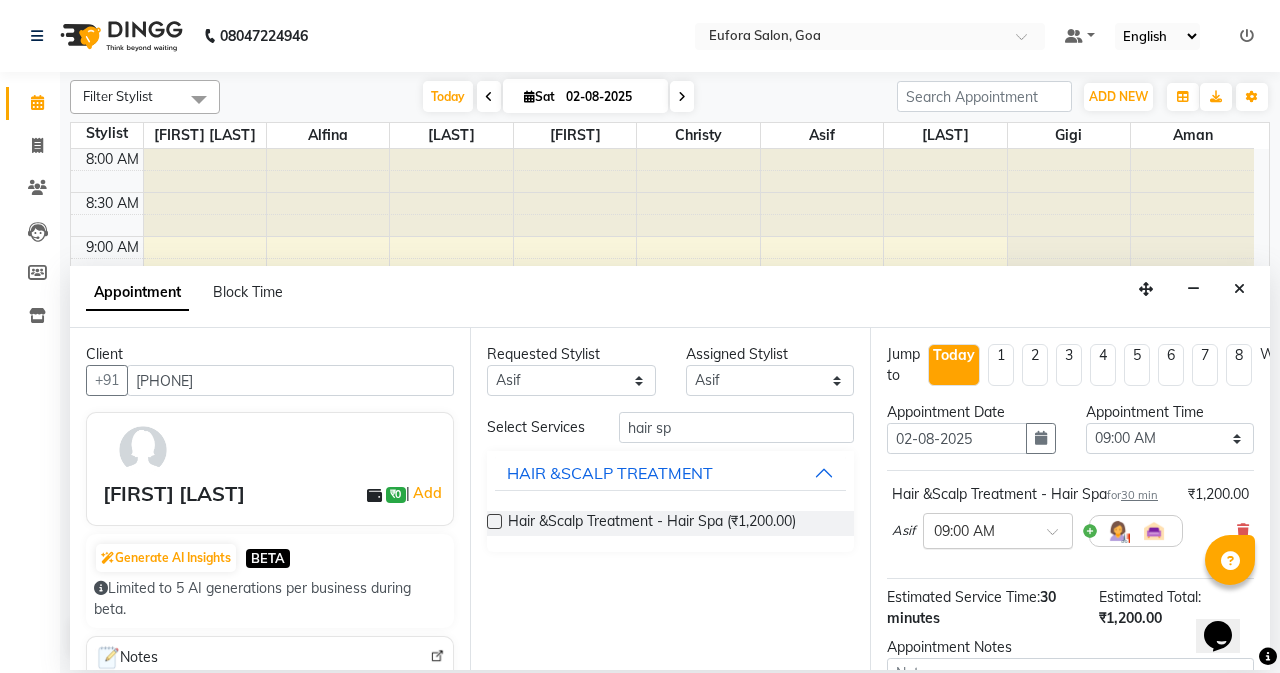 click at bounding box center [1059, 537] 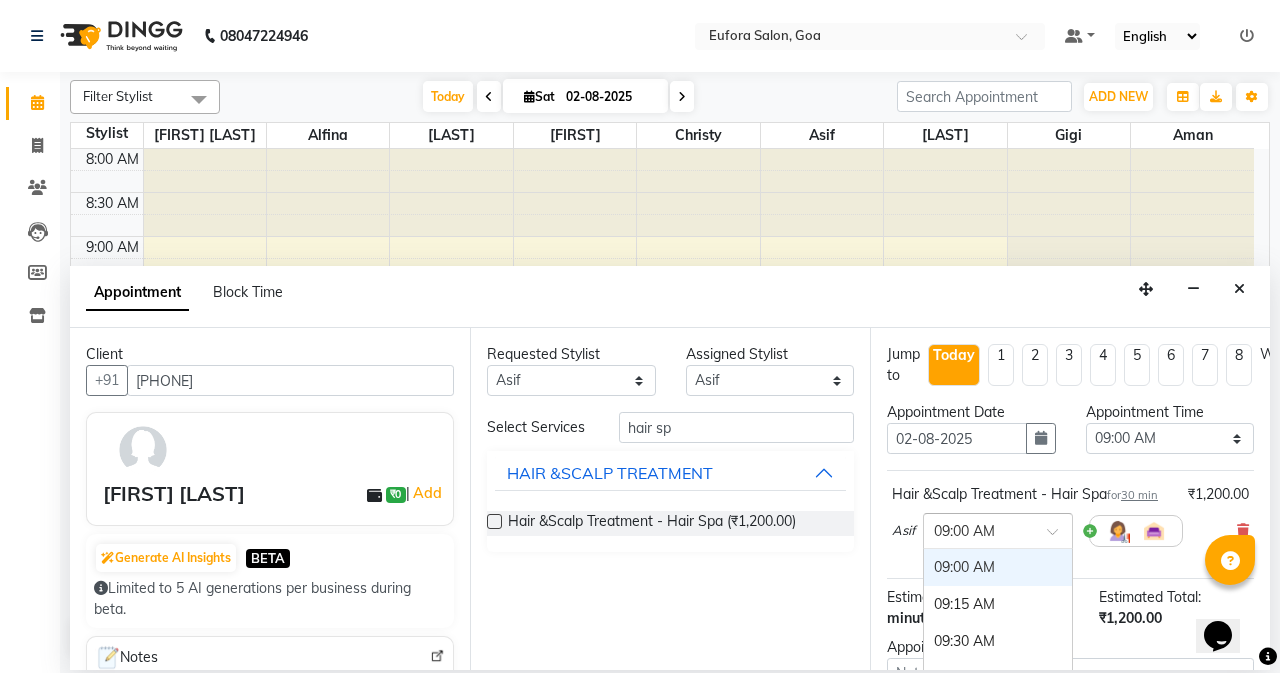 type on "7" 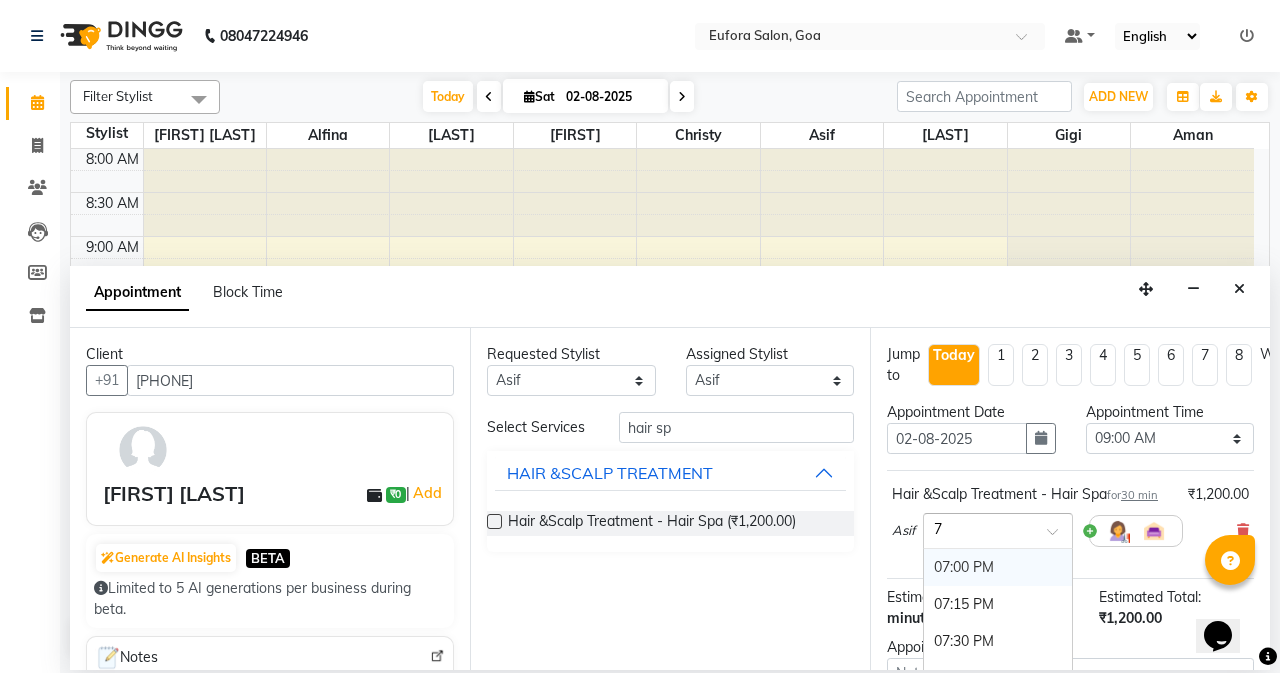 click on "07:00 PM" at bounding box center (998, 567) 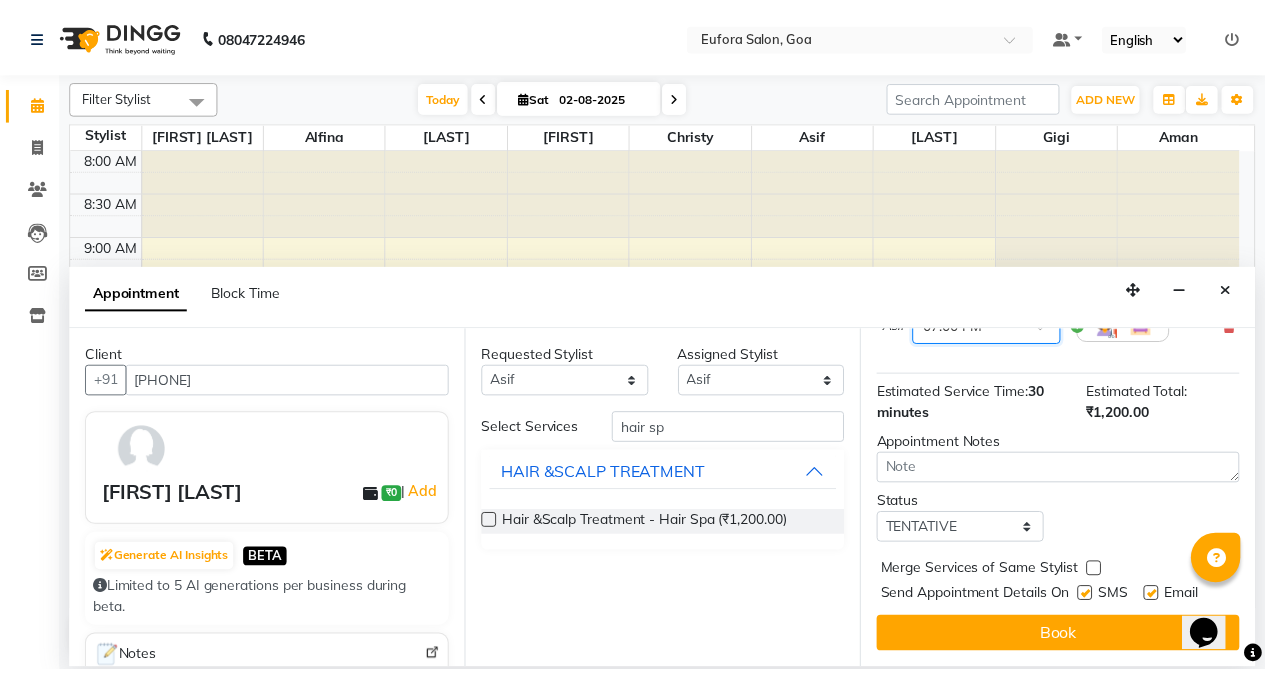 scroll, scrollTop: 241, scrollLeft: 0, axis: vertical 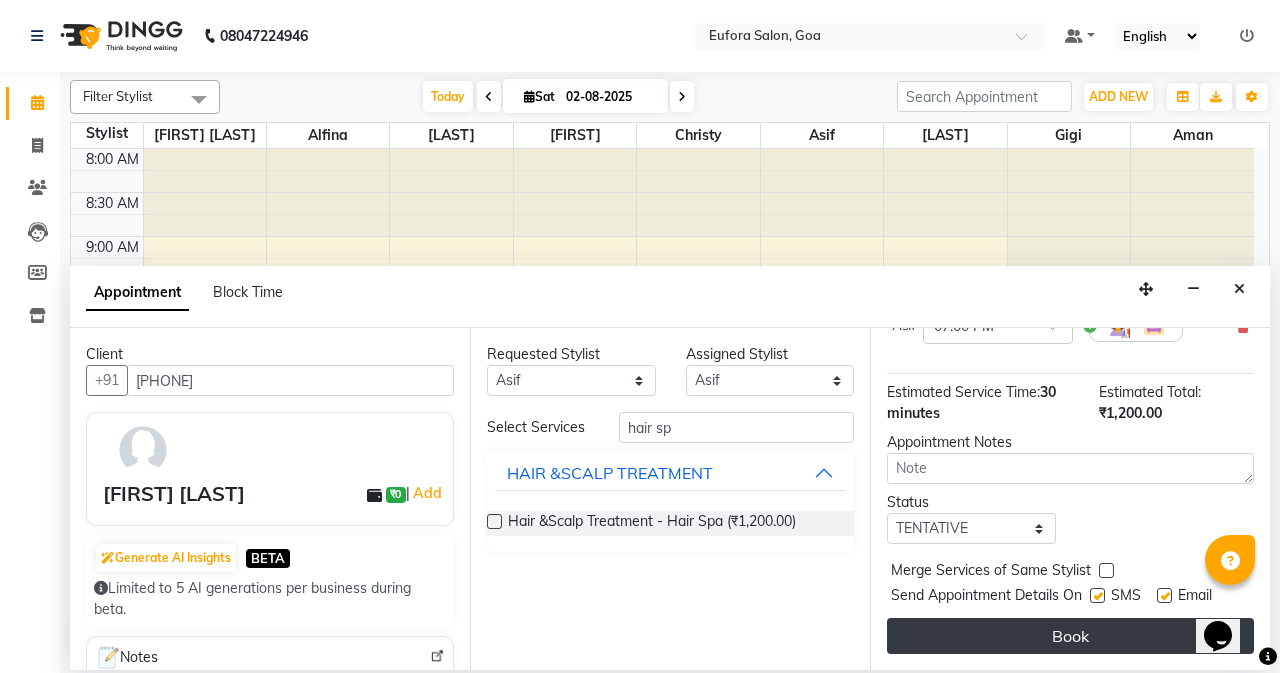 click on "Book" at bounding box center [1070, 636] 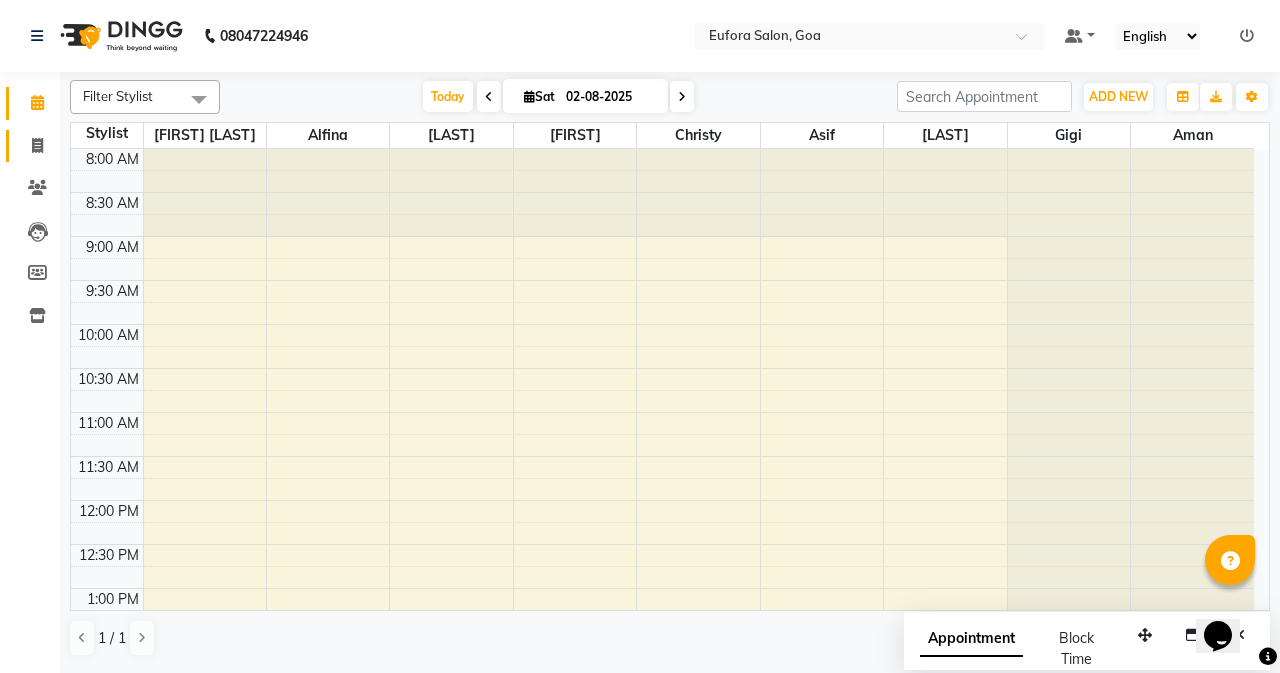 click on "Invoice" 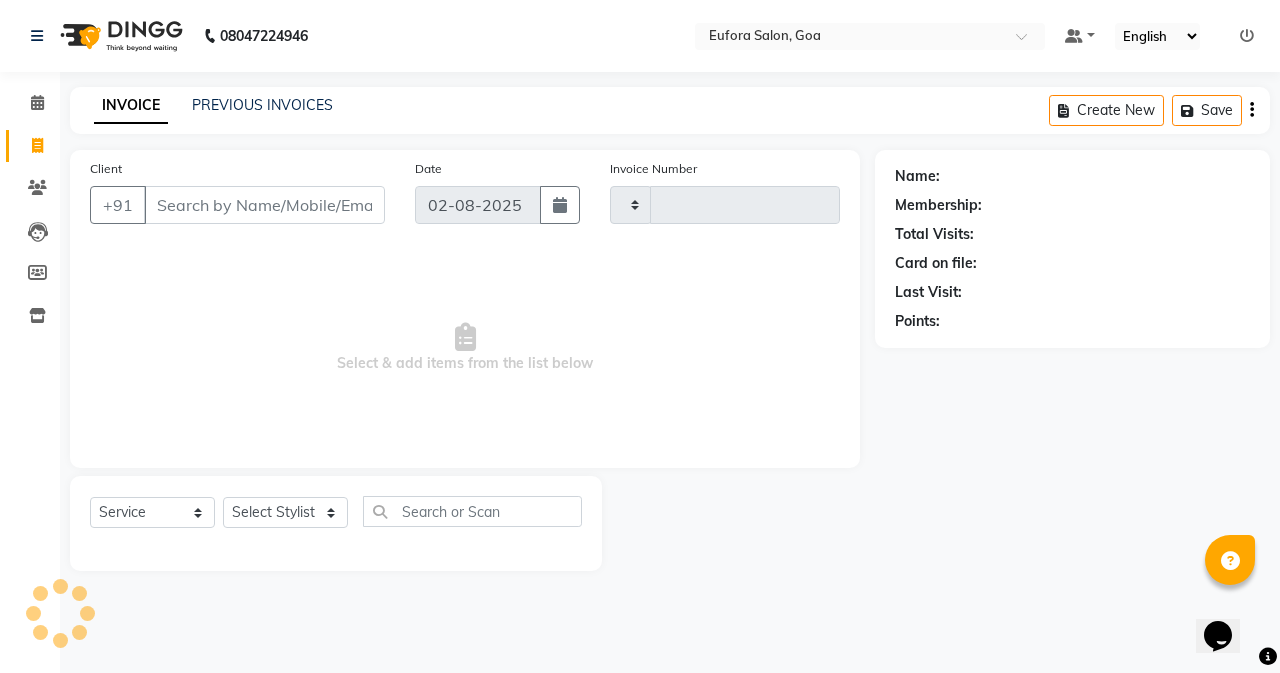 type on "0462" 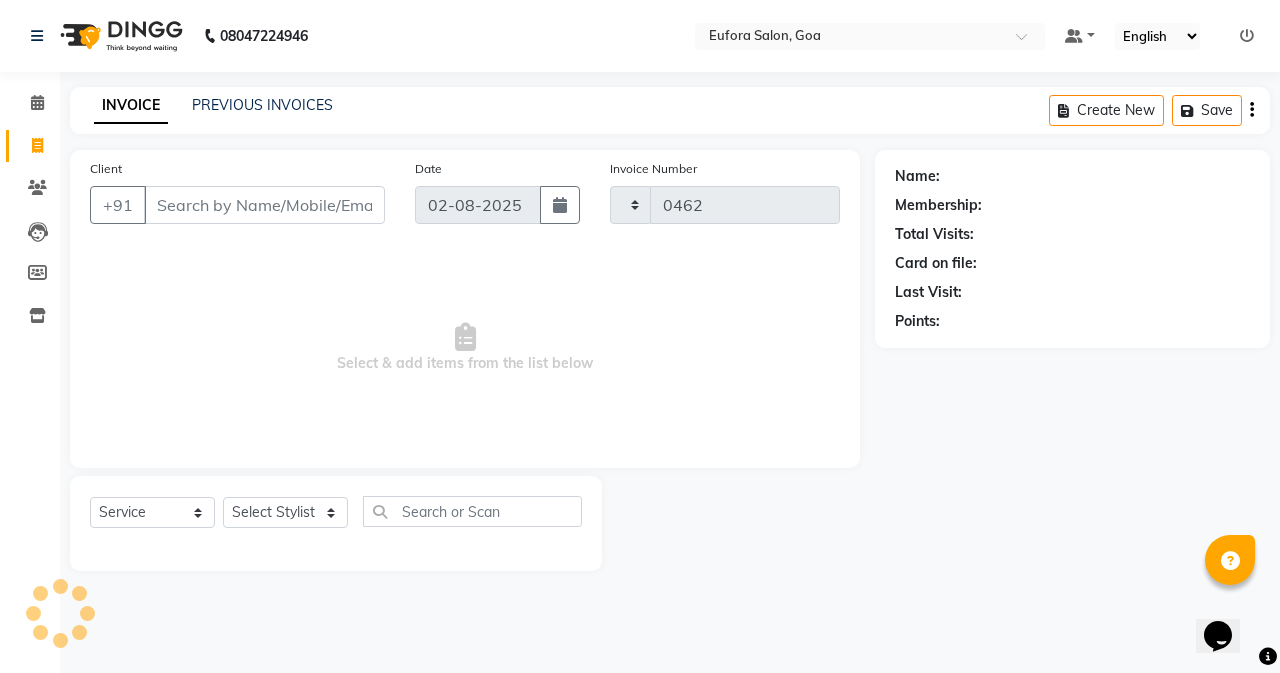 select on "6684" 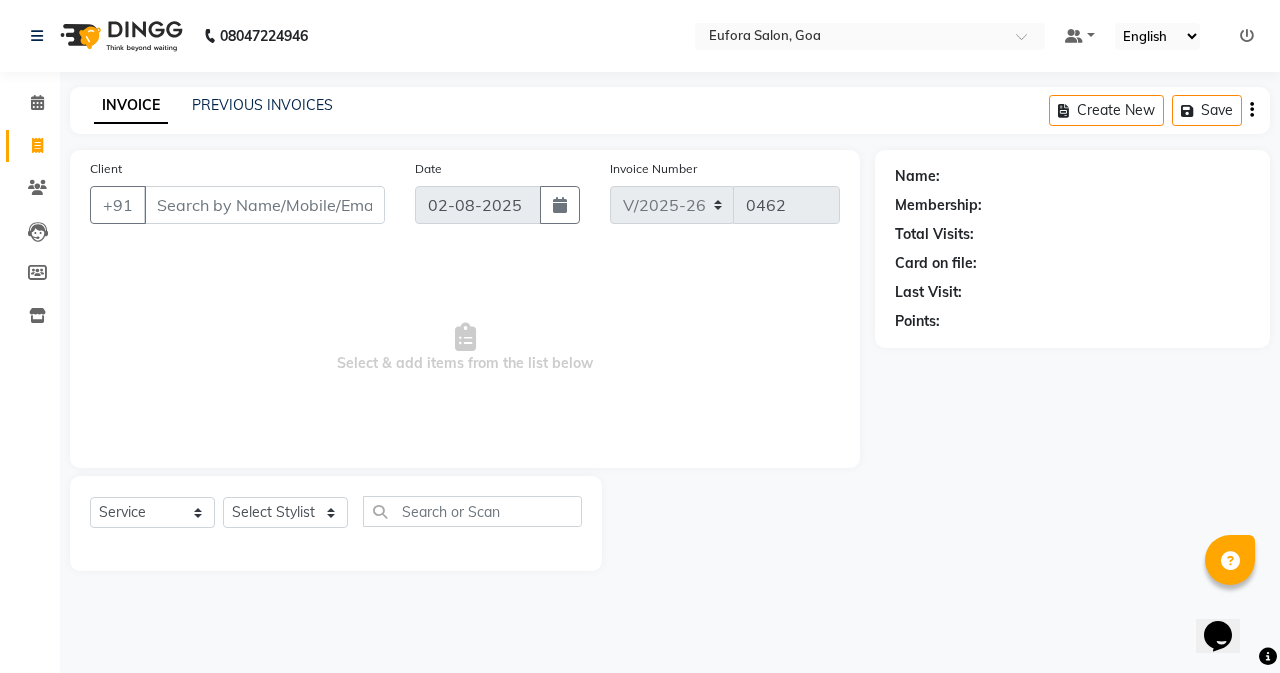 click on "Client" at bounding box center [264, 205] 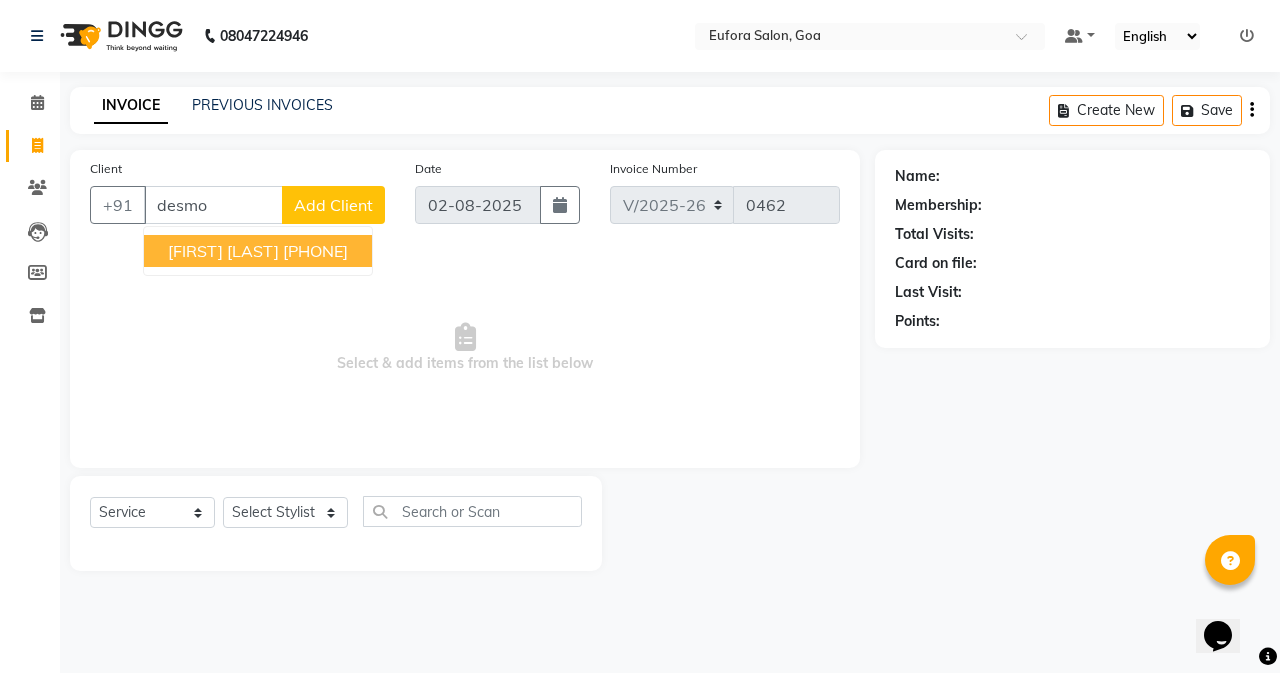 click on "[FIRST] [LAST]" at bounding box center (223, 251) 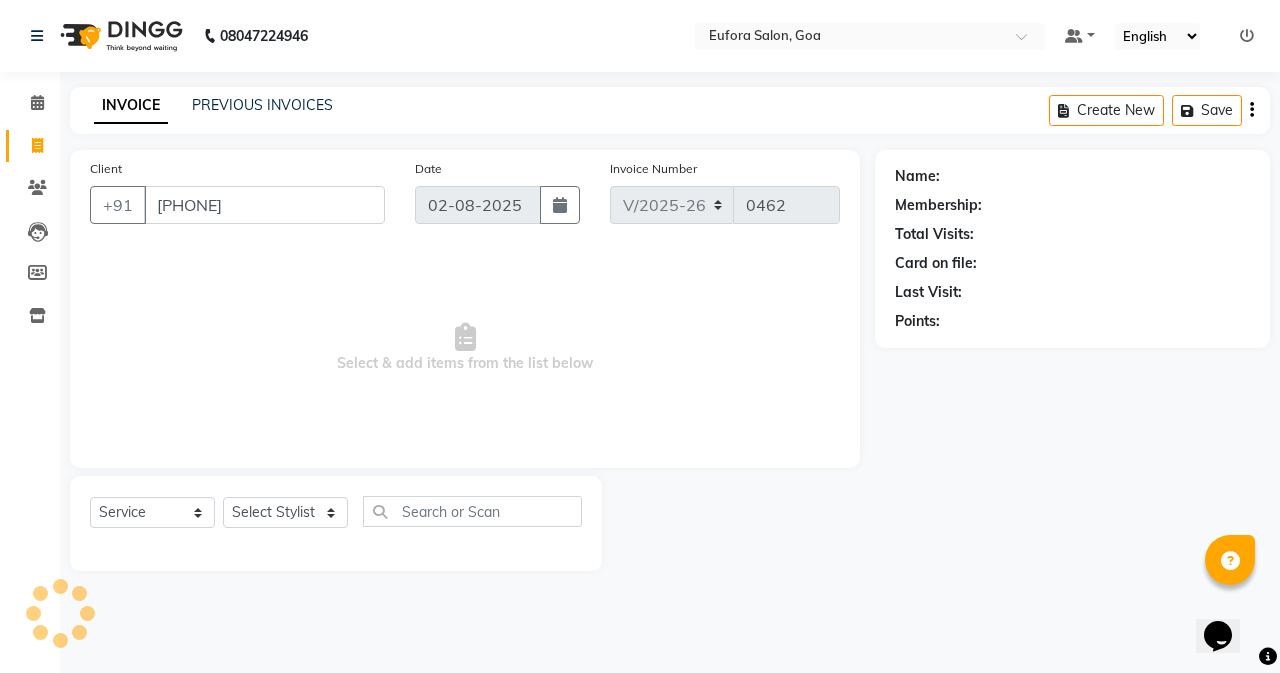 type on "[PHONE]" 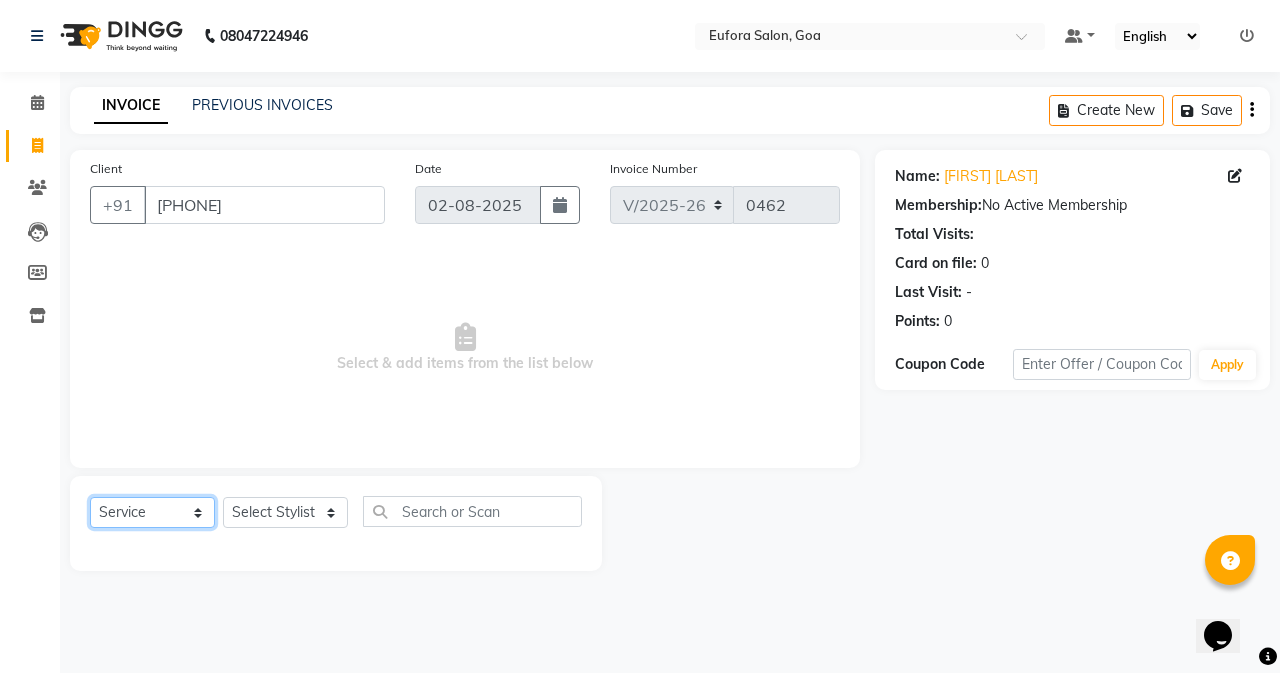 click on "Select  Service  Product  Membership  Package Voucher Prepaid Gift Card" 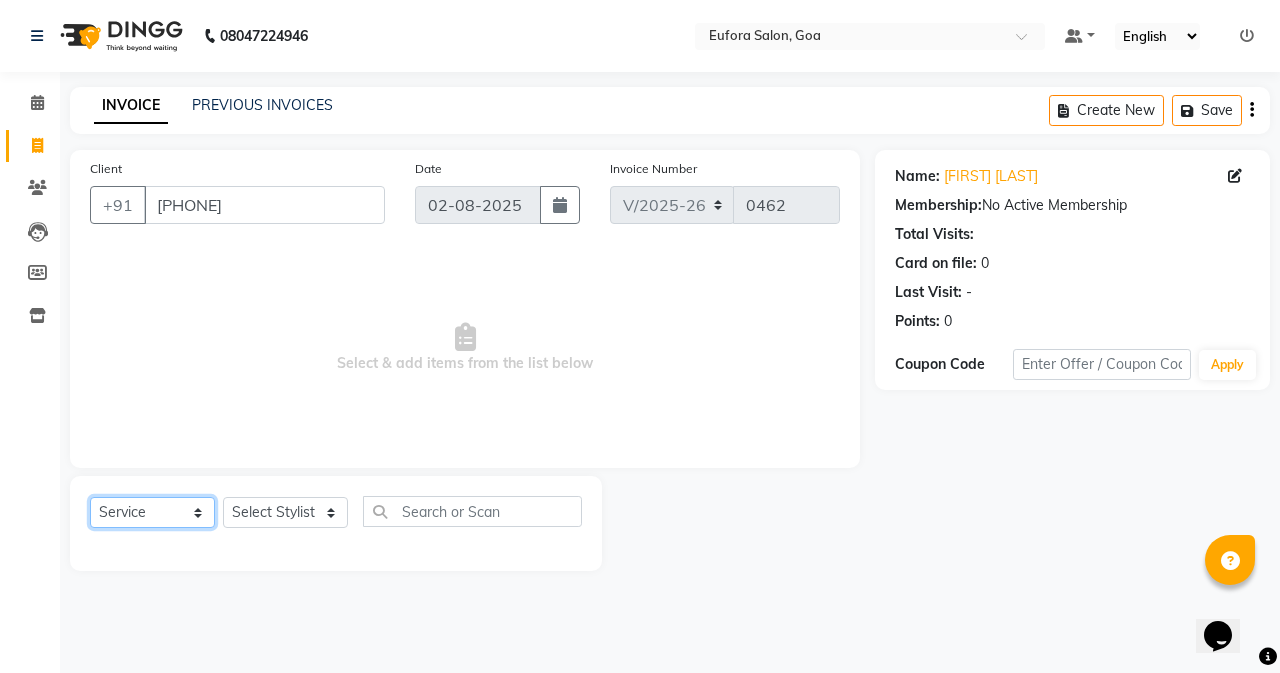click on "Select  Service  Product  Membership  Package Voucher Prepaid Gift Card" 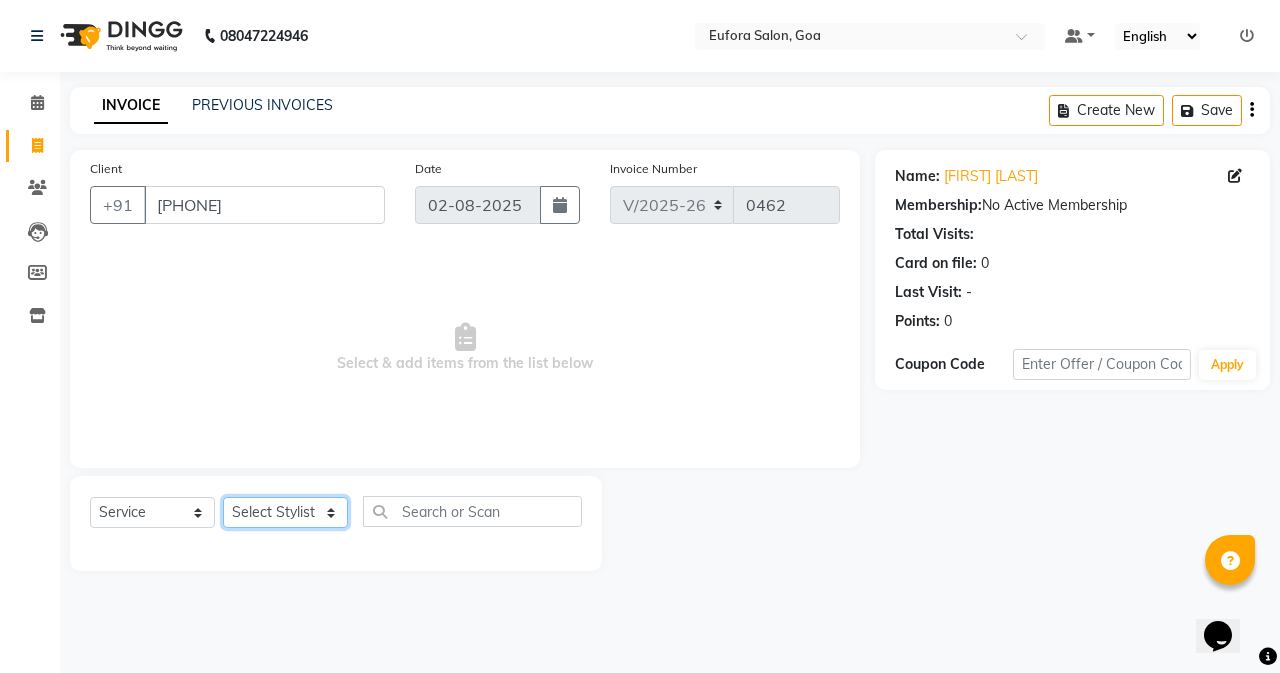 click on "Select Stylist [FIRST] [FIRST] [FIRST] [FIRST] [FIRST] [FIRST] [FIRST] [FIRST] [FIRST] [FIRST] [FIRST]" 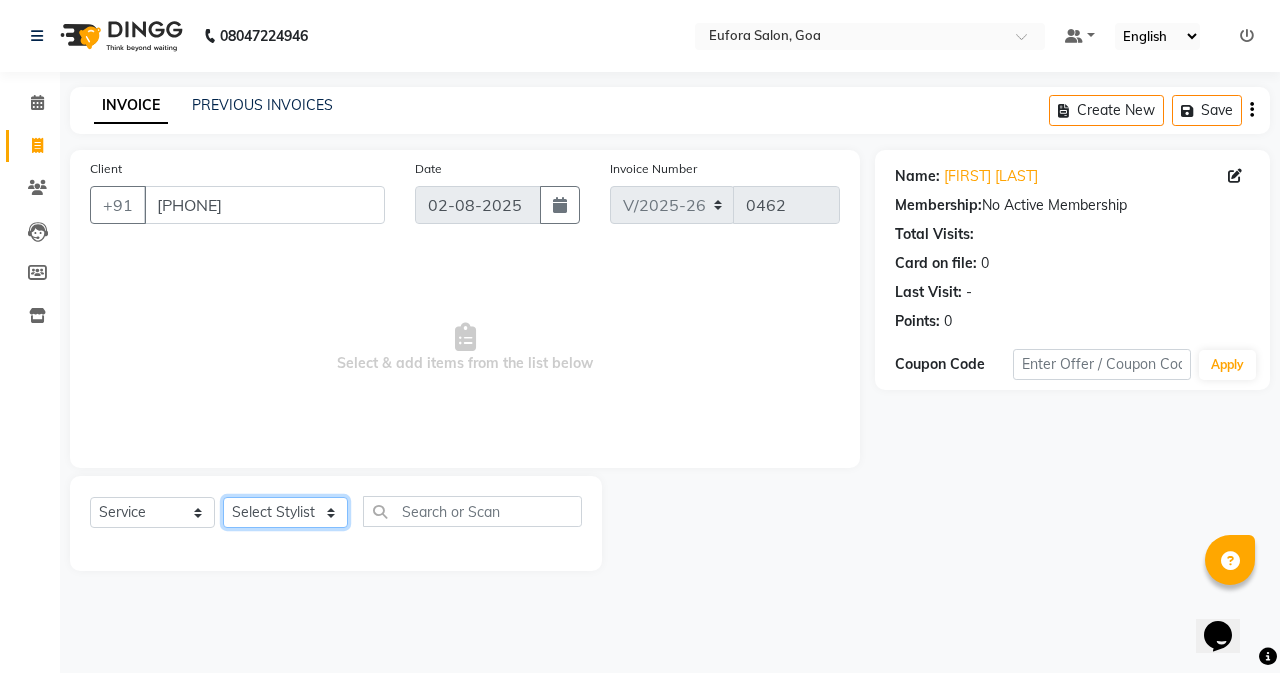 select on "75754" 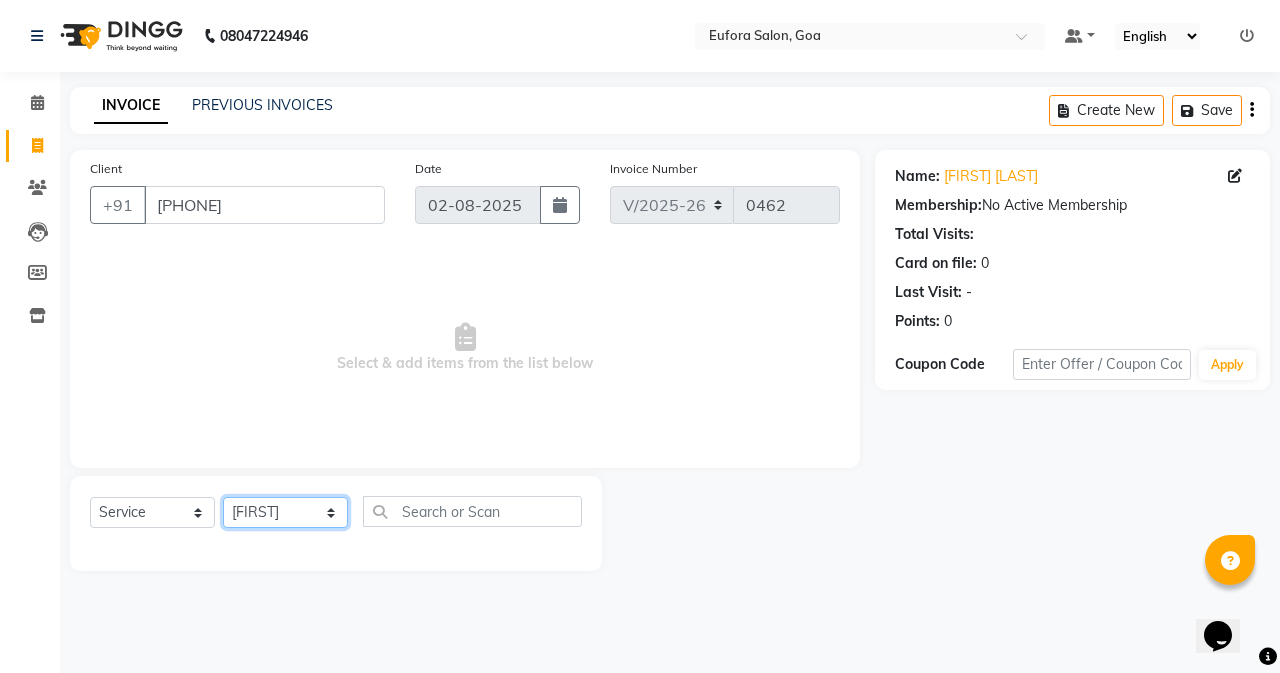 click on "Select Stylist [FIRST] [FIRST] [FIRST] [FIRST] [FIRST] [FIRST] [FIRST] [FIRST] [FIRST] [FIRST] [FIRST]" 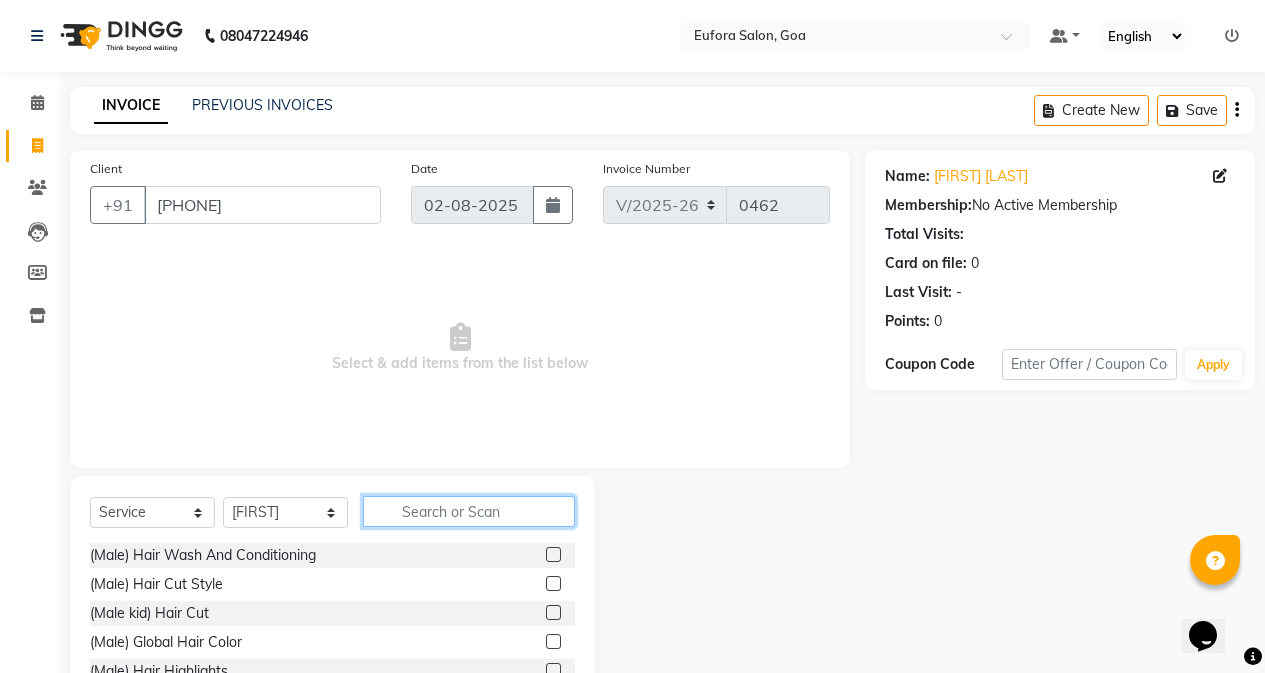 click 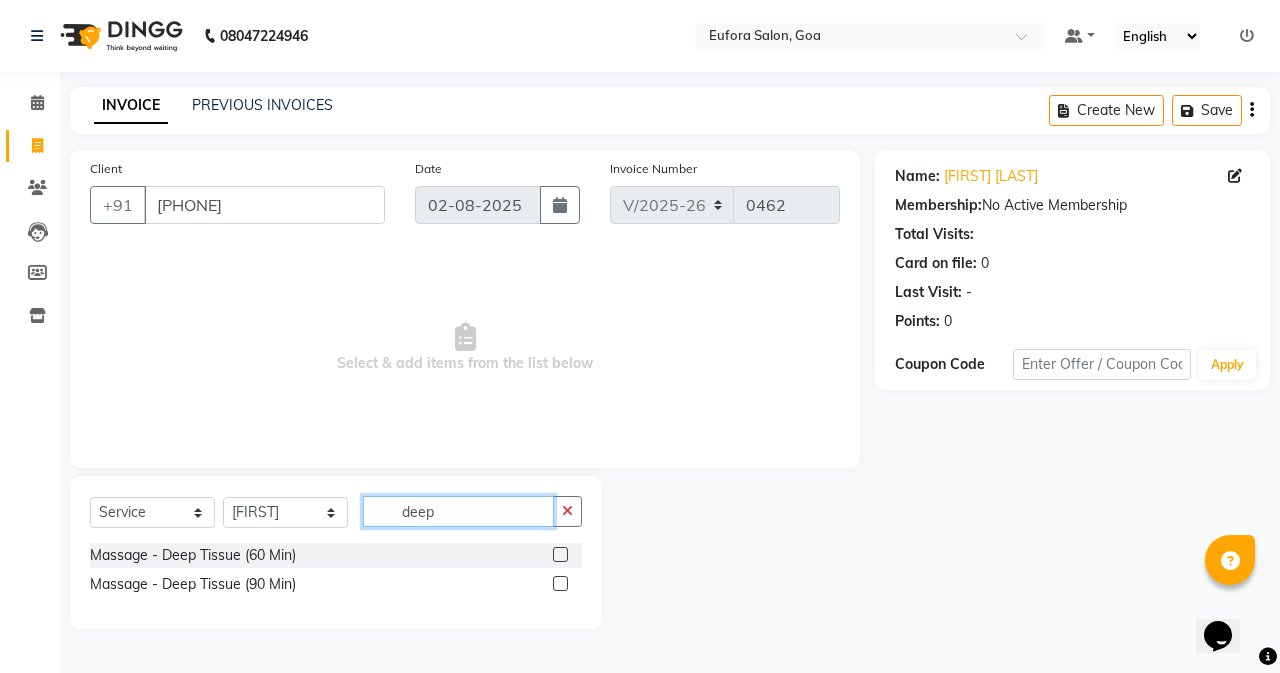 type on "deep" 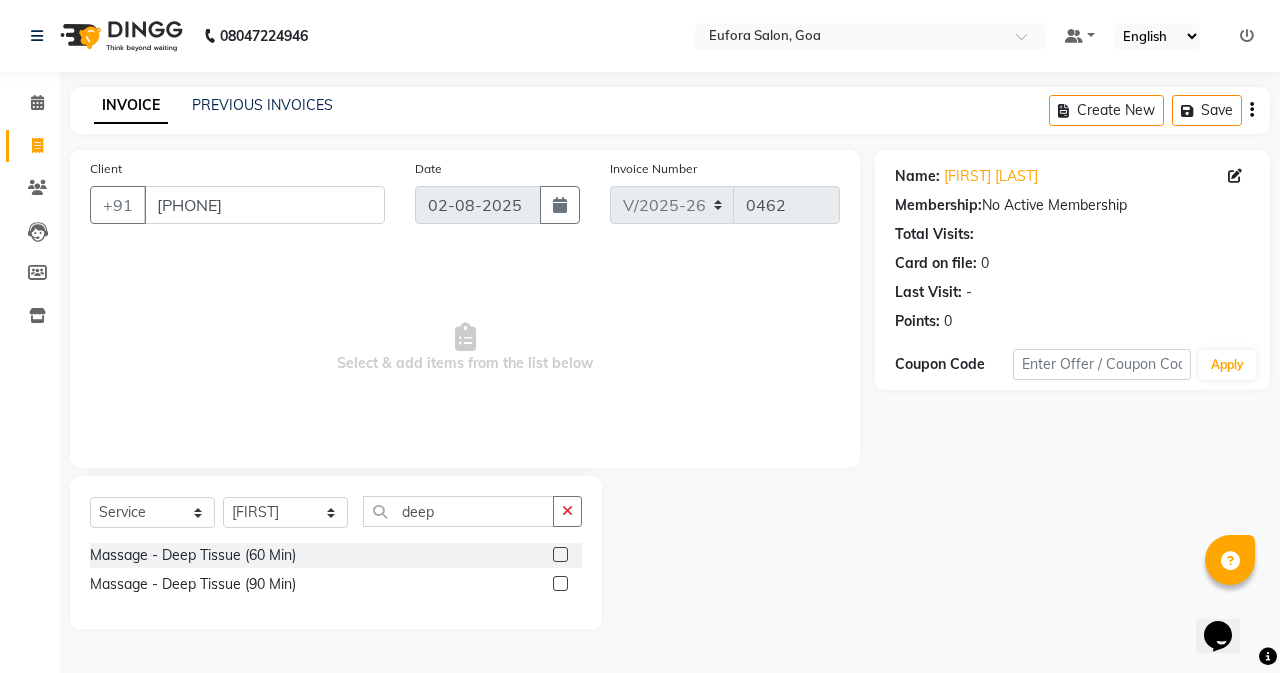 click on "Massage - Deep Tissue (60 Min)" 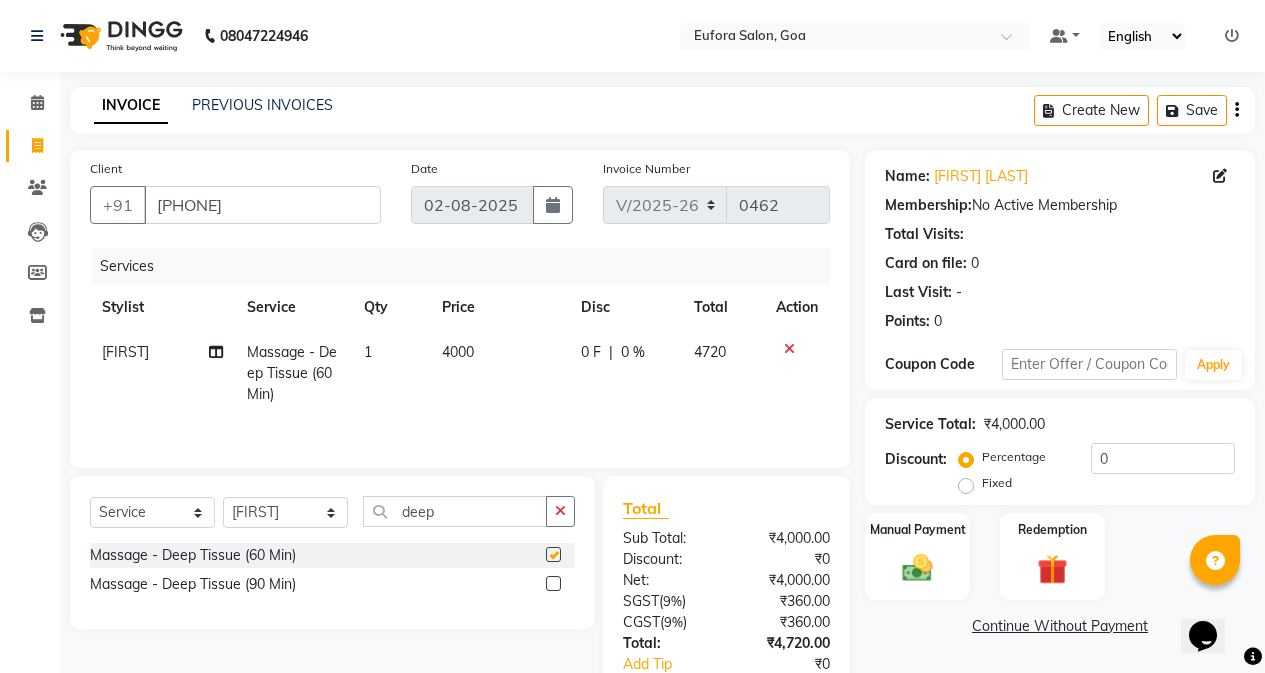 checkbox on "false" 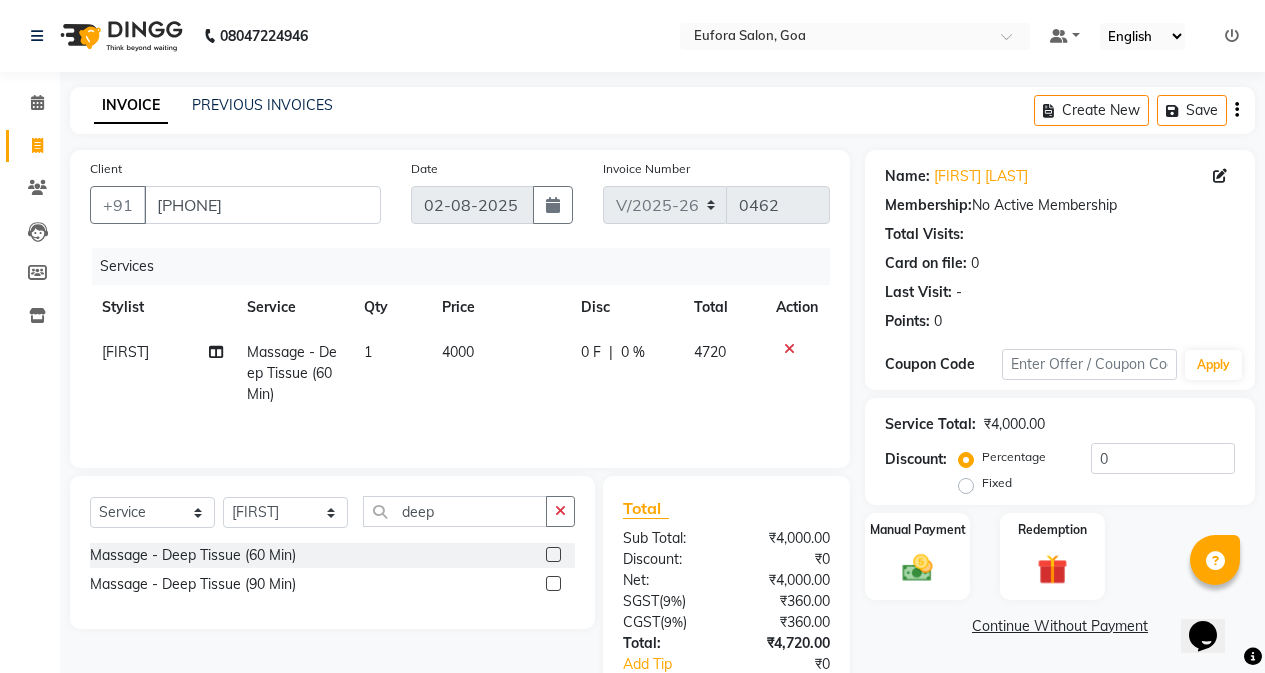 click on "4000" 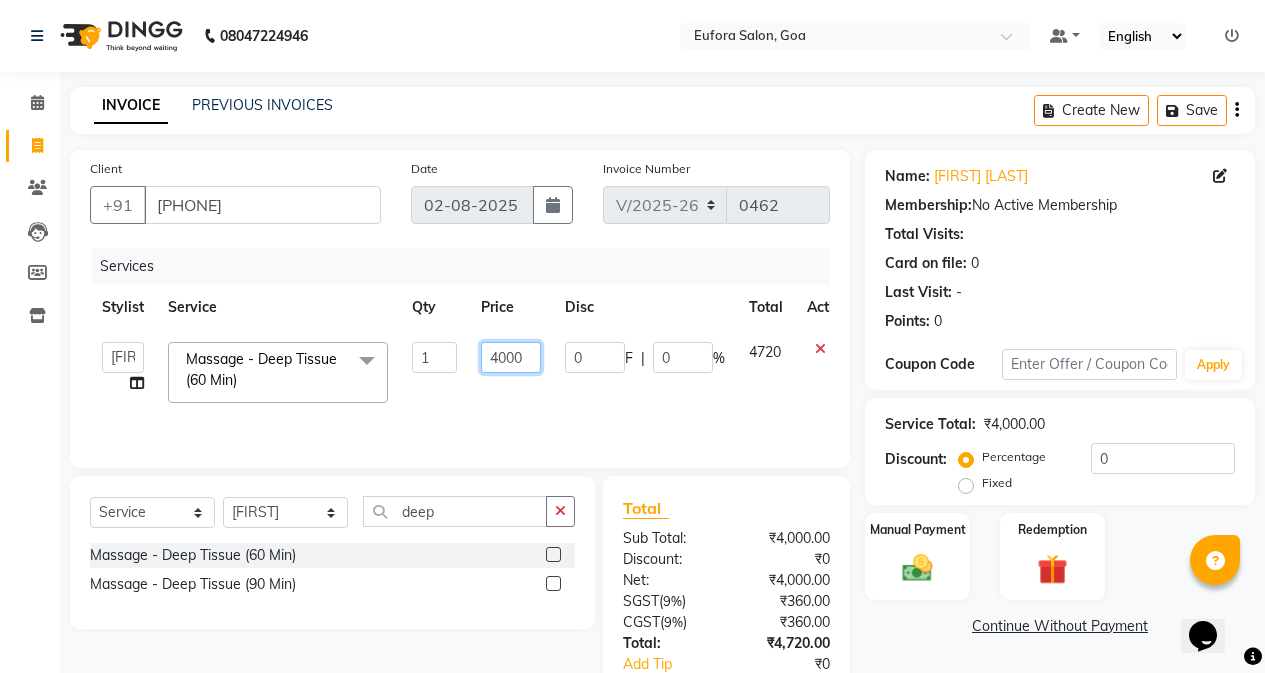 click on "4000" 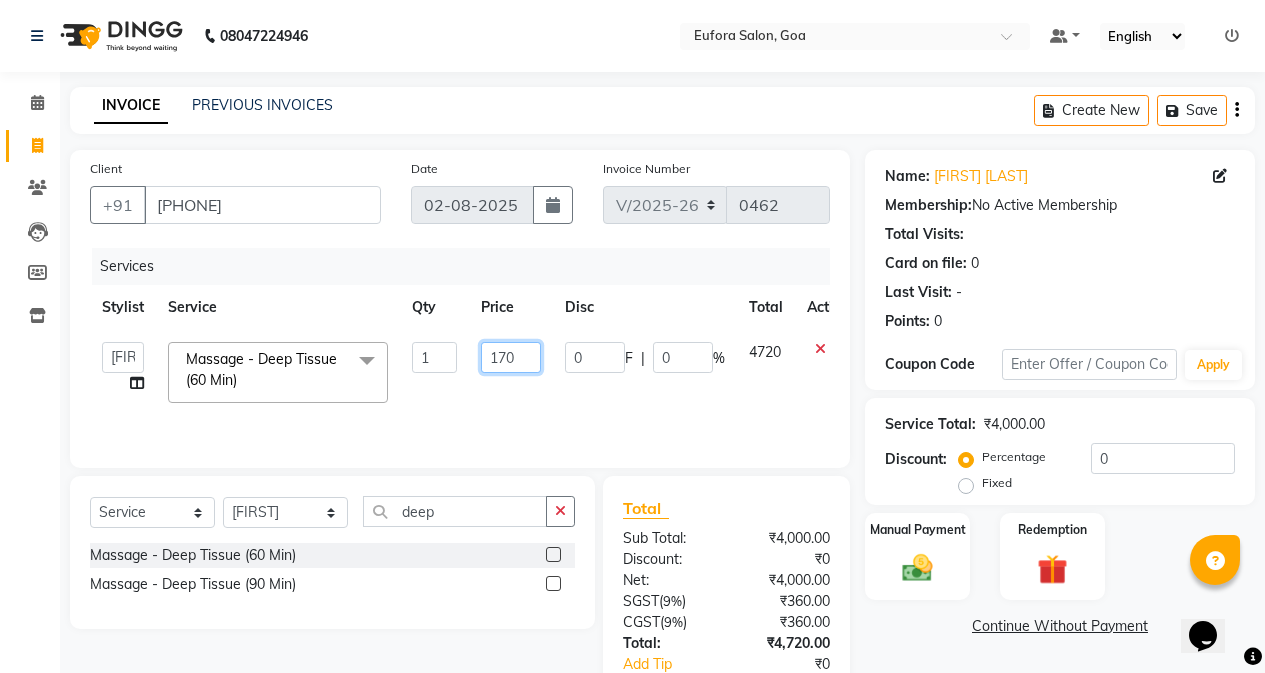 type on "1700" 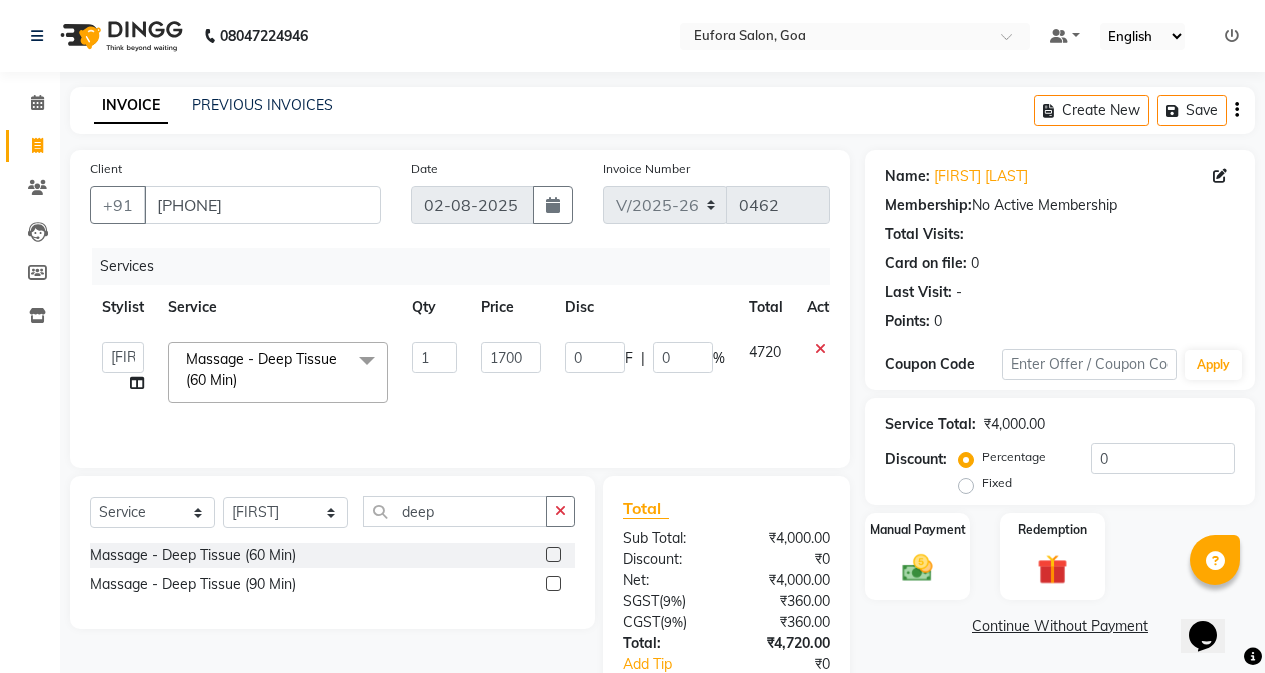 click on "1700" 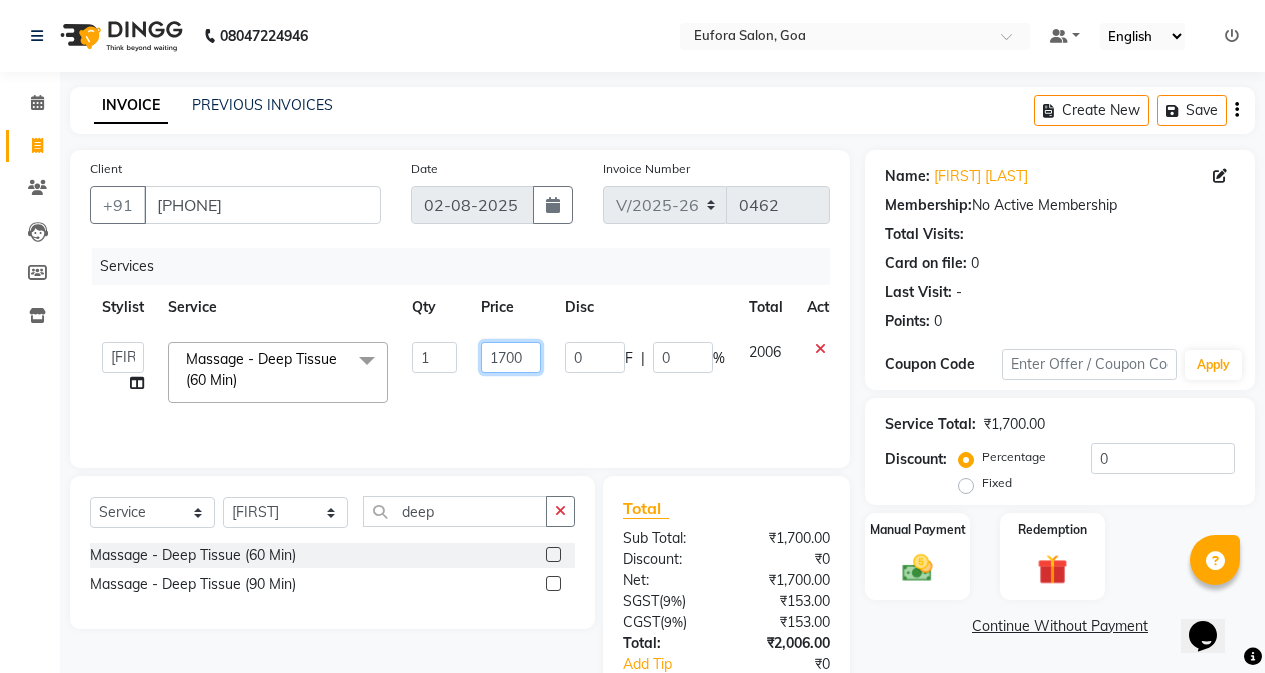 click on "1700" 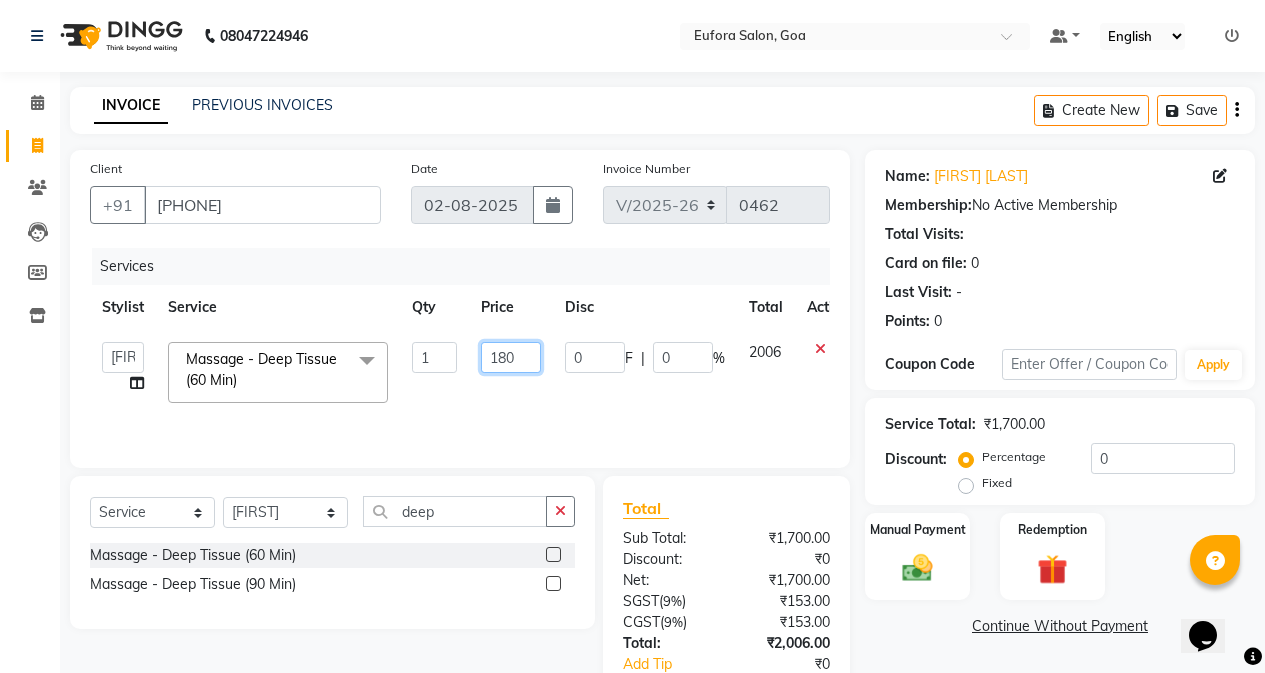 type on "1800" 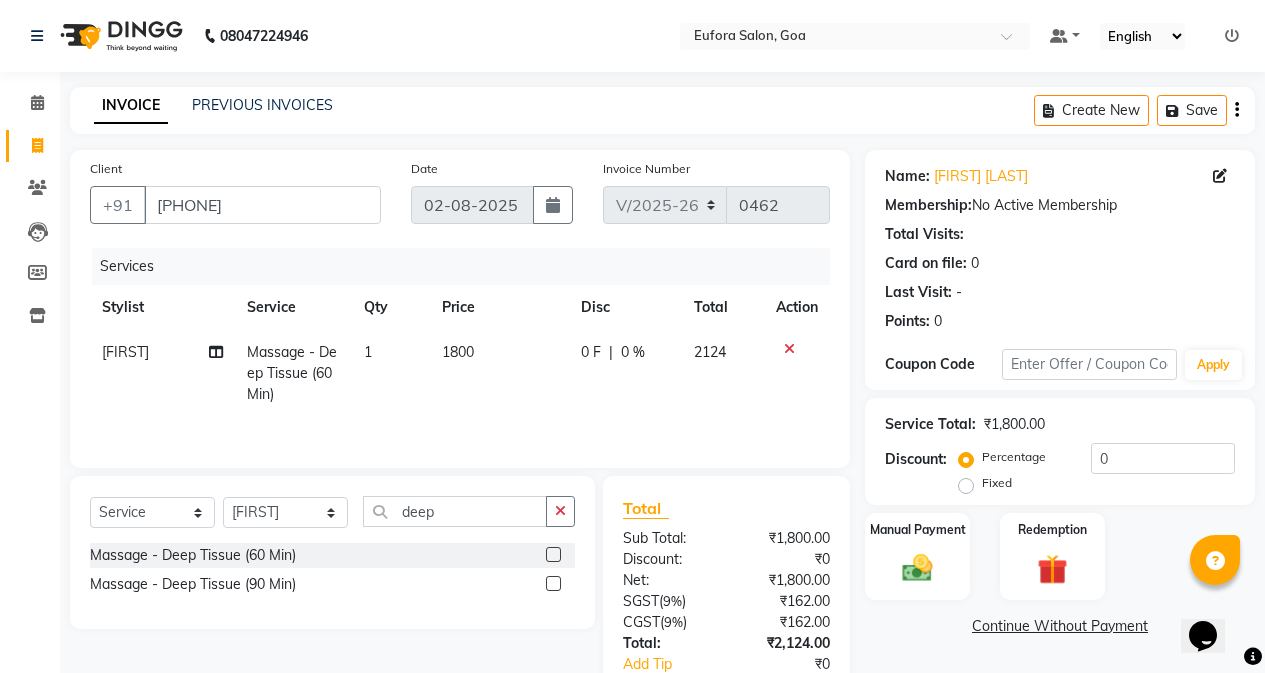 click on "Massage - Deep Tissue (60 Min) 1 1800 0 F | 0 % [PHONE]" 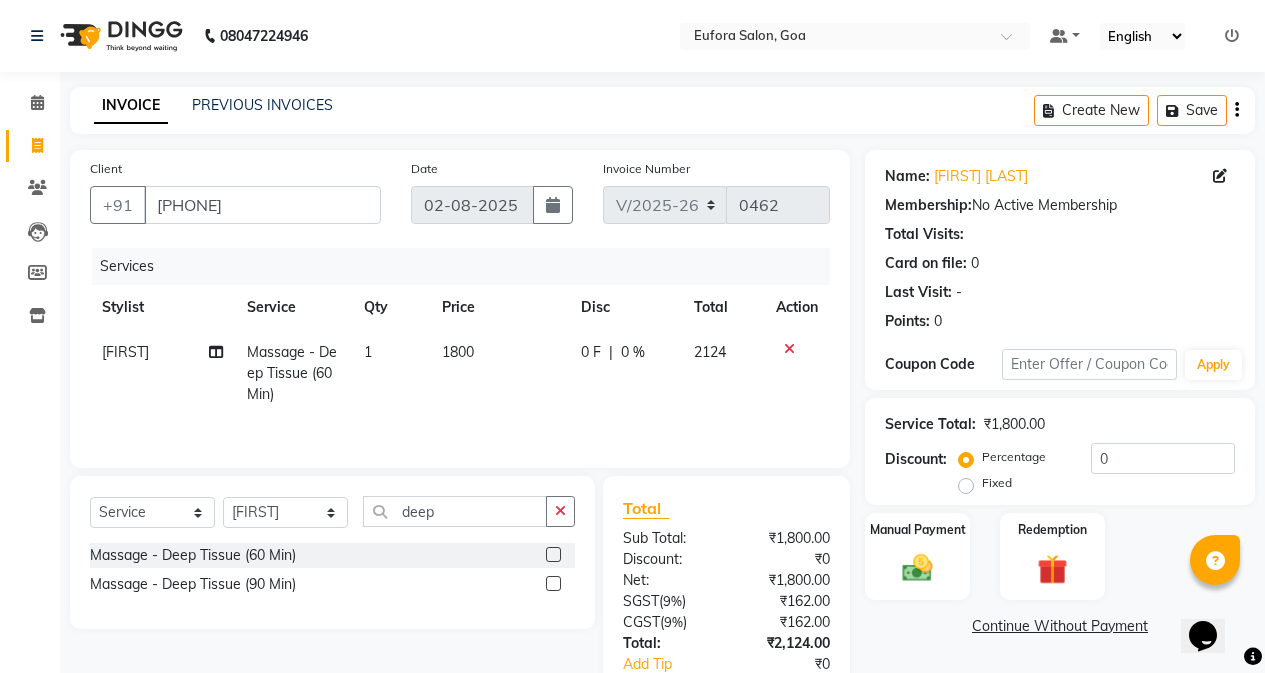 select on "75754" 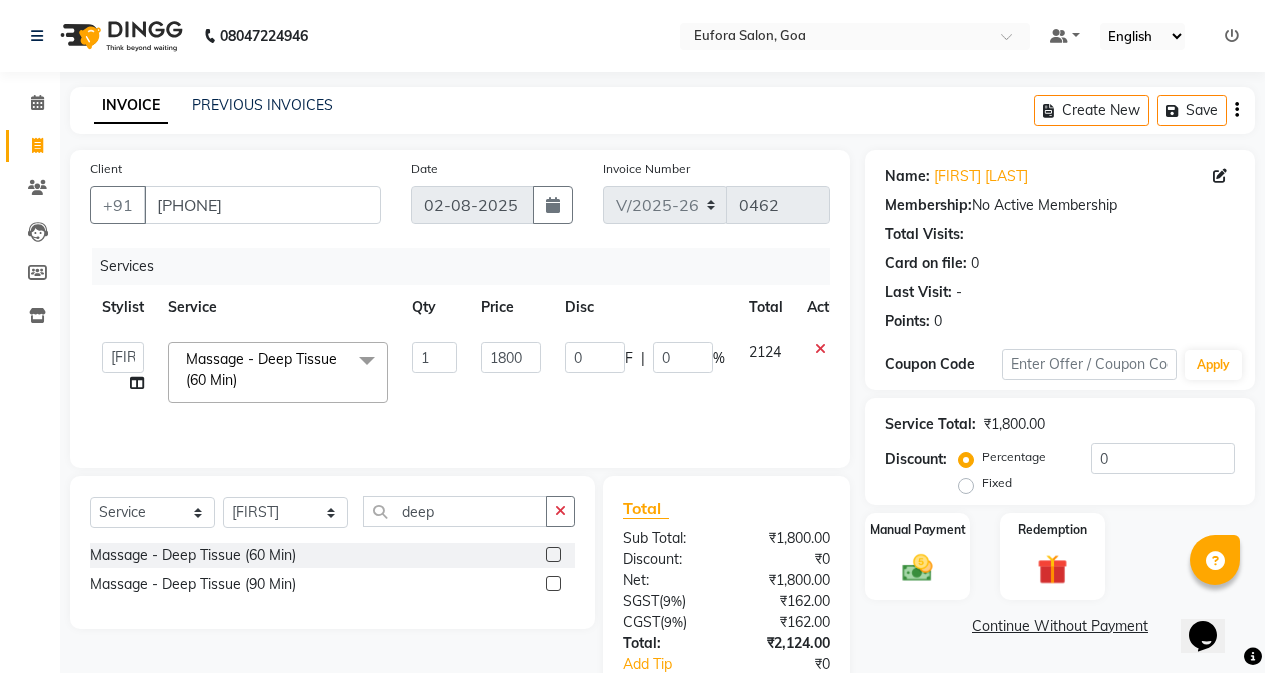 click on "1800" 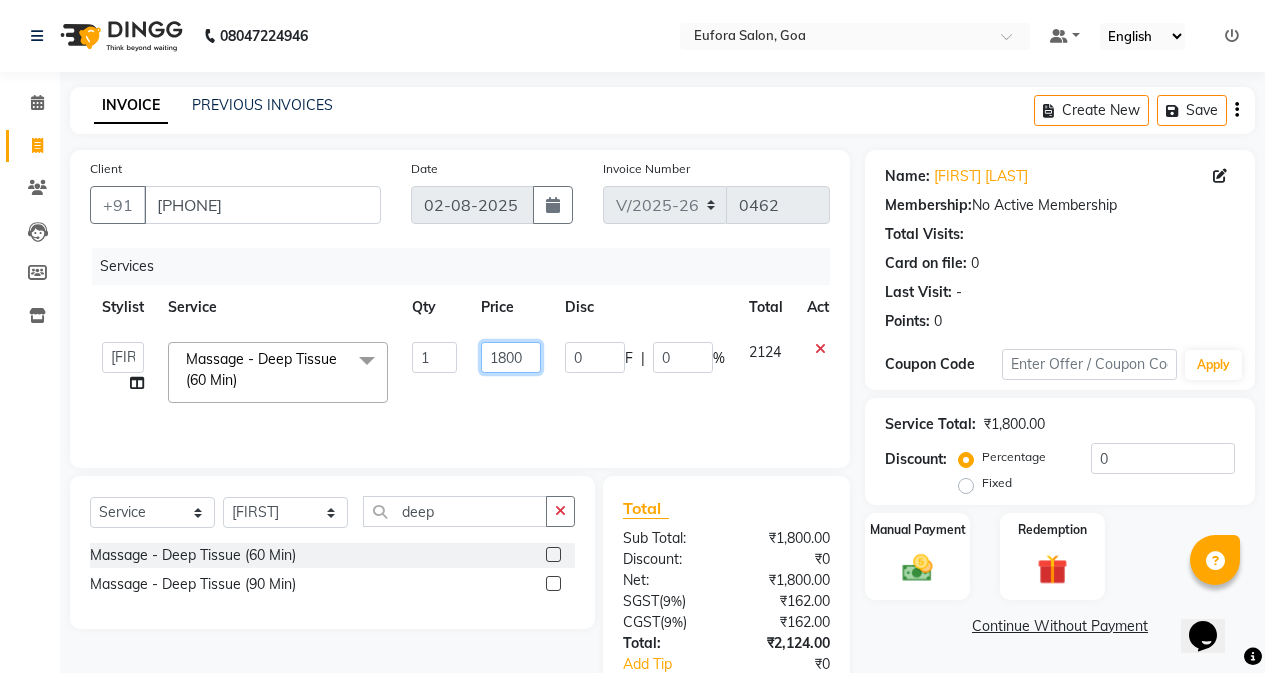 click on "1800" 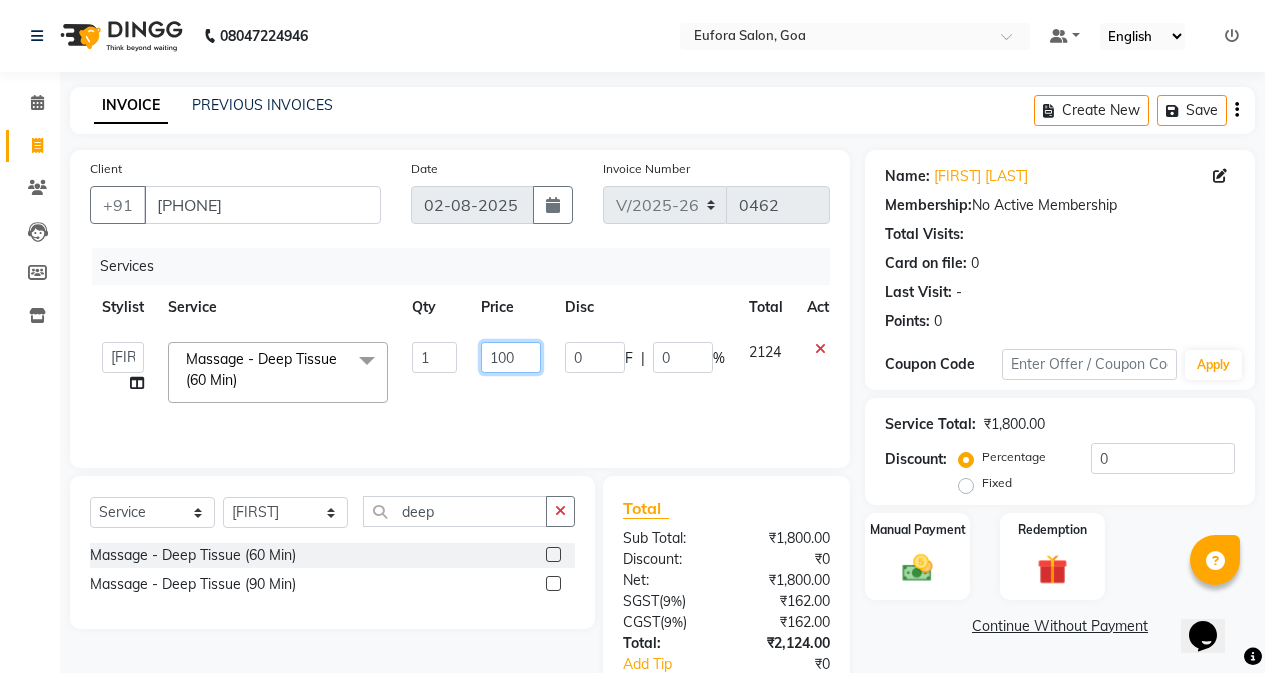 type on "1900" 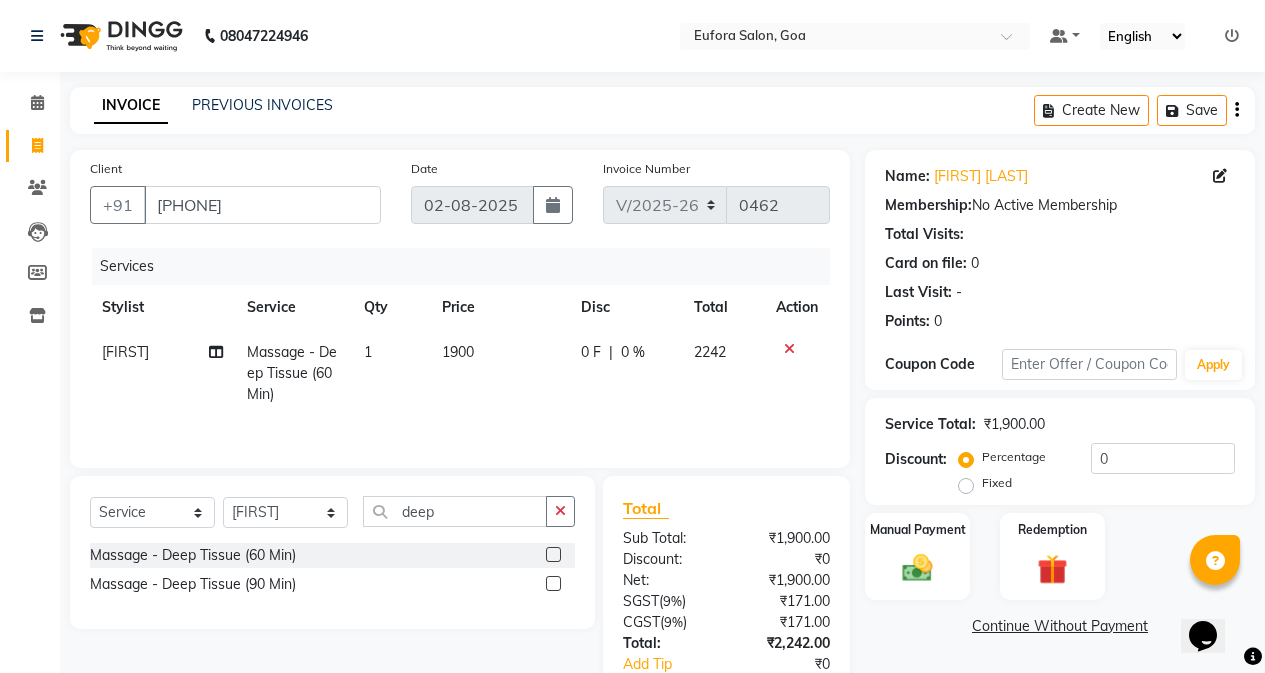 click on "1900" 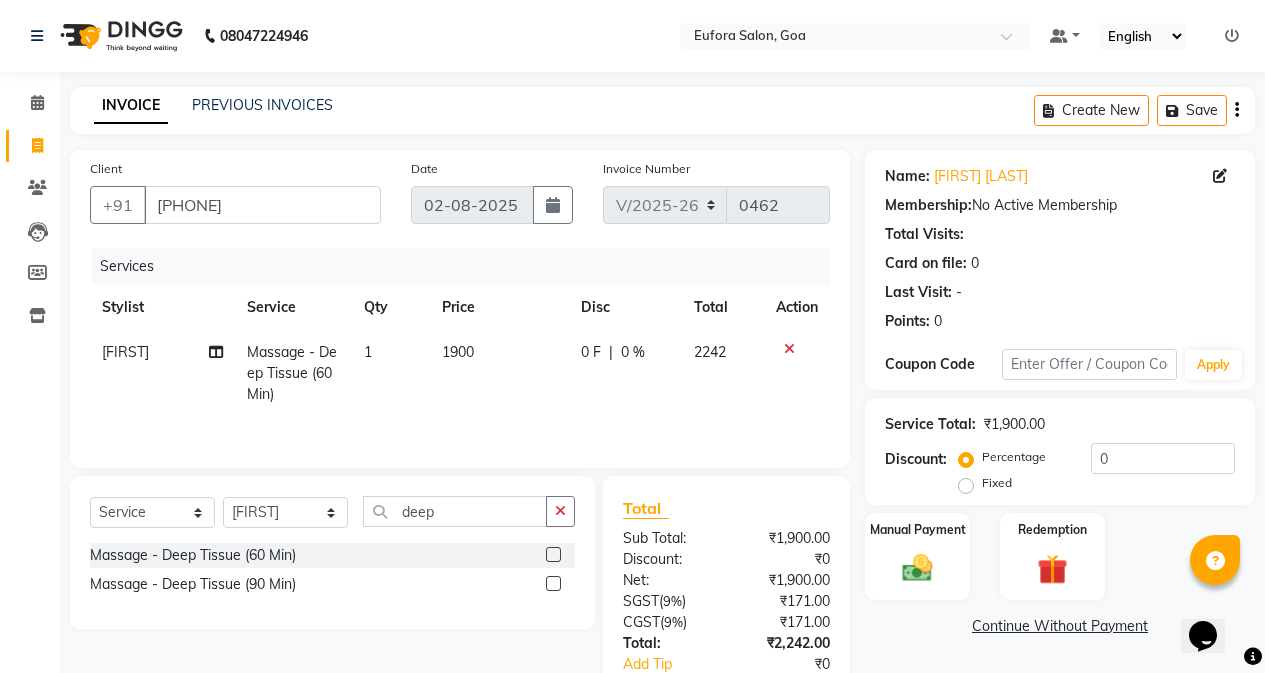 select on "75754" 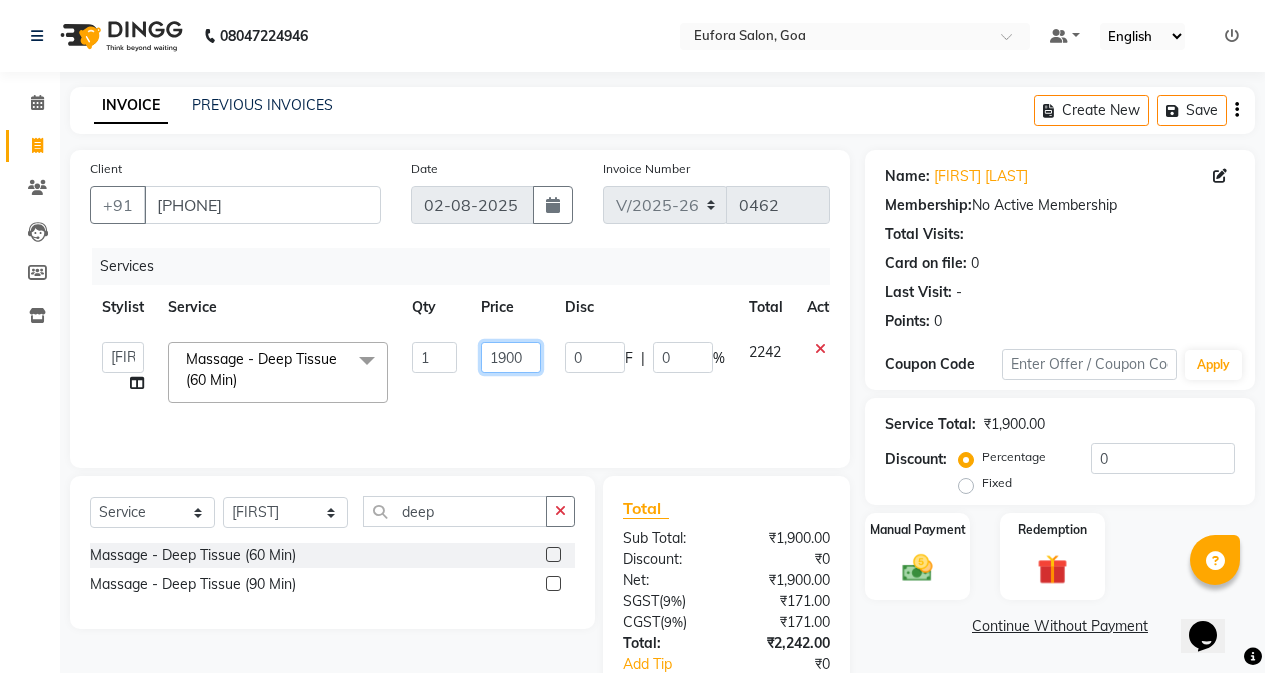 click on "1900" 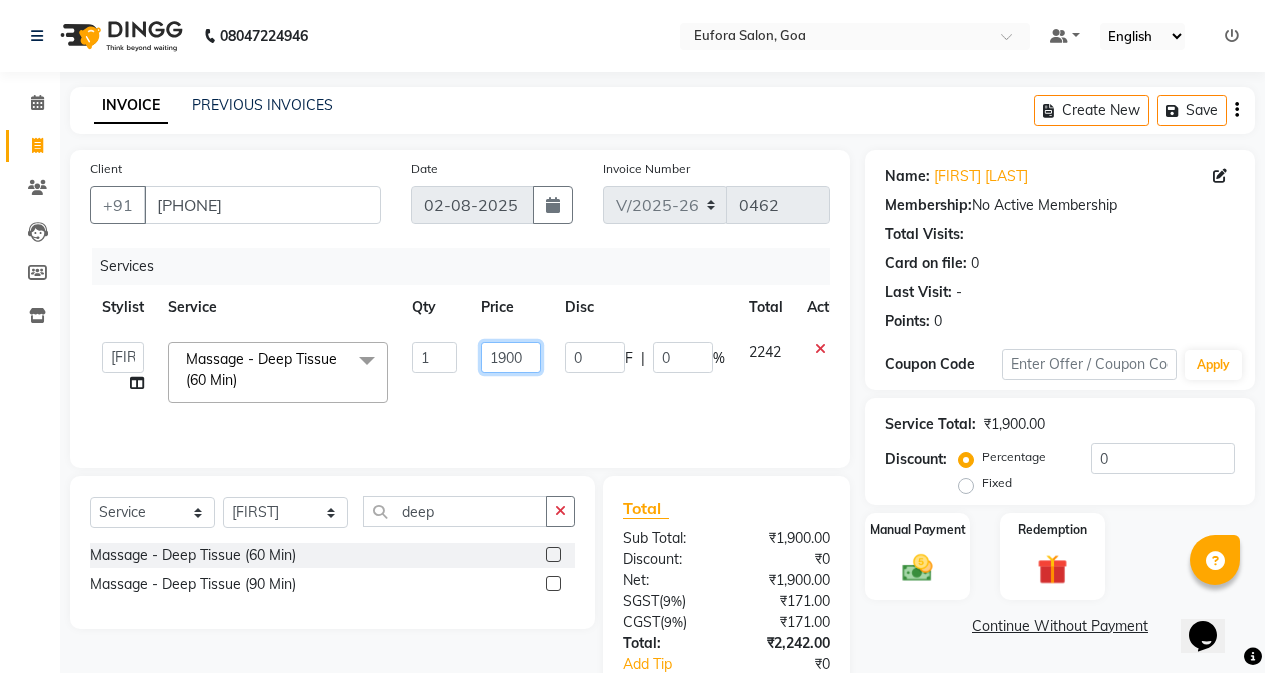 click on "1900" 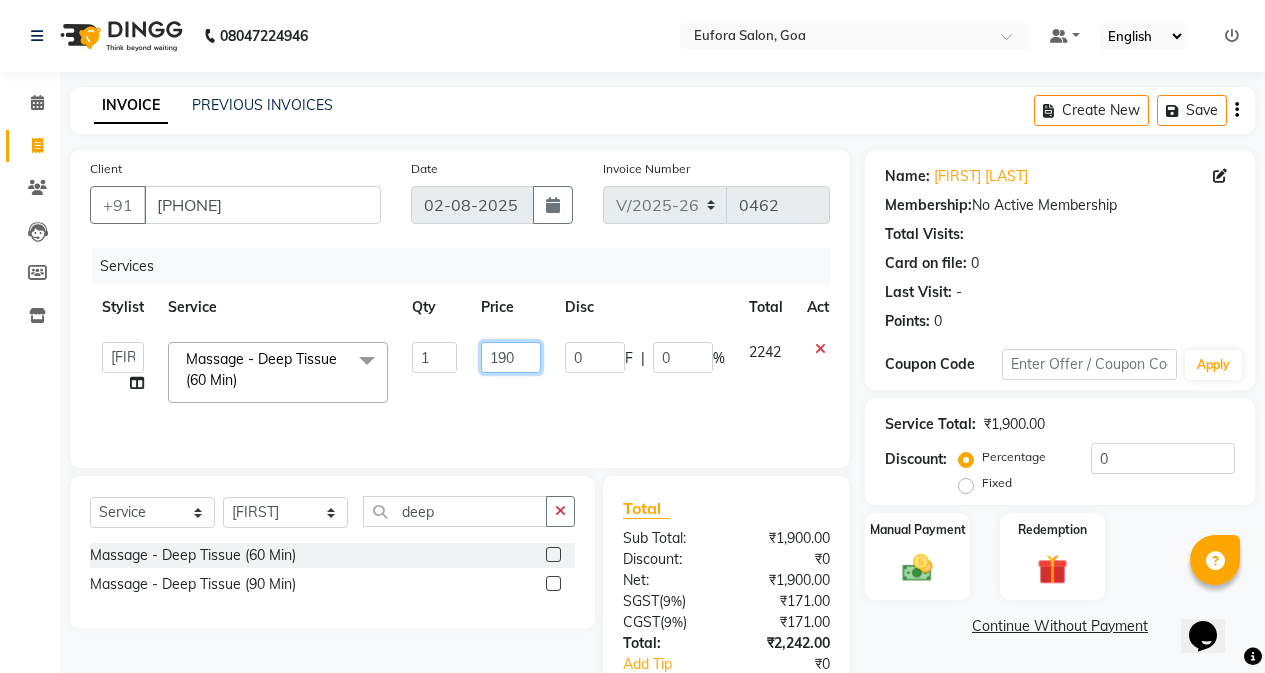 type on "1950" 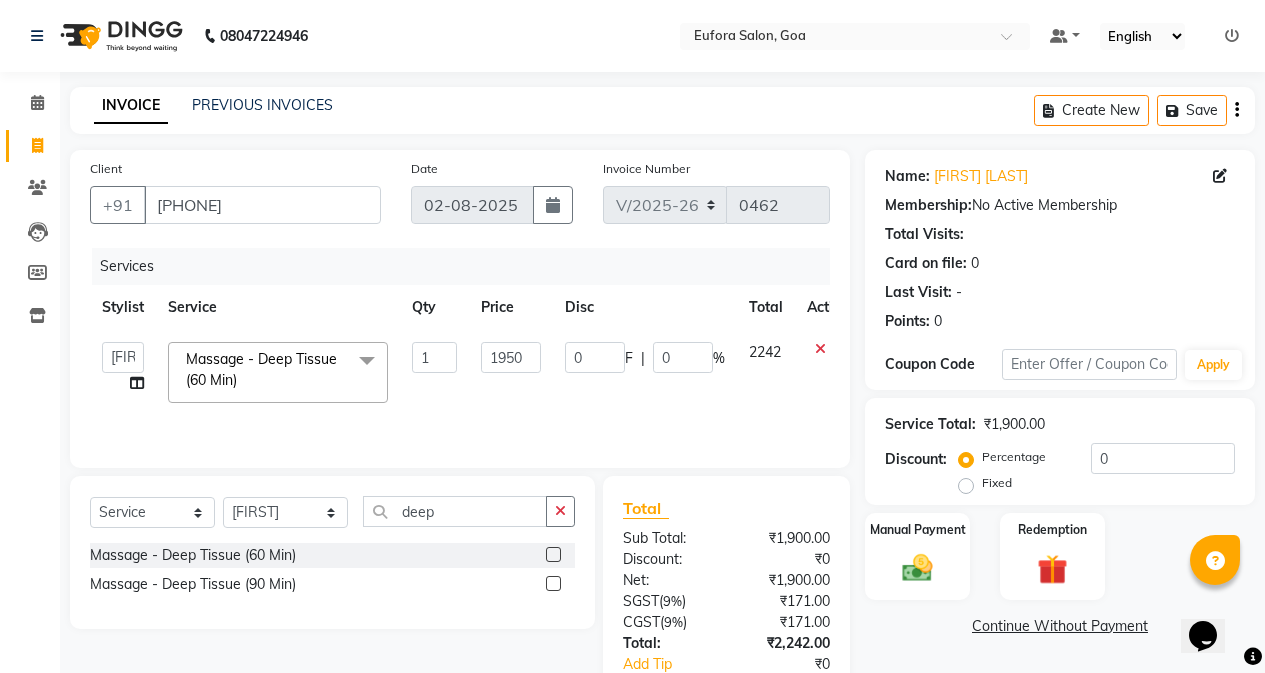click on "1950" 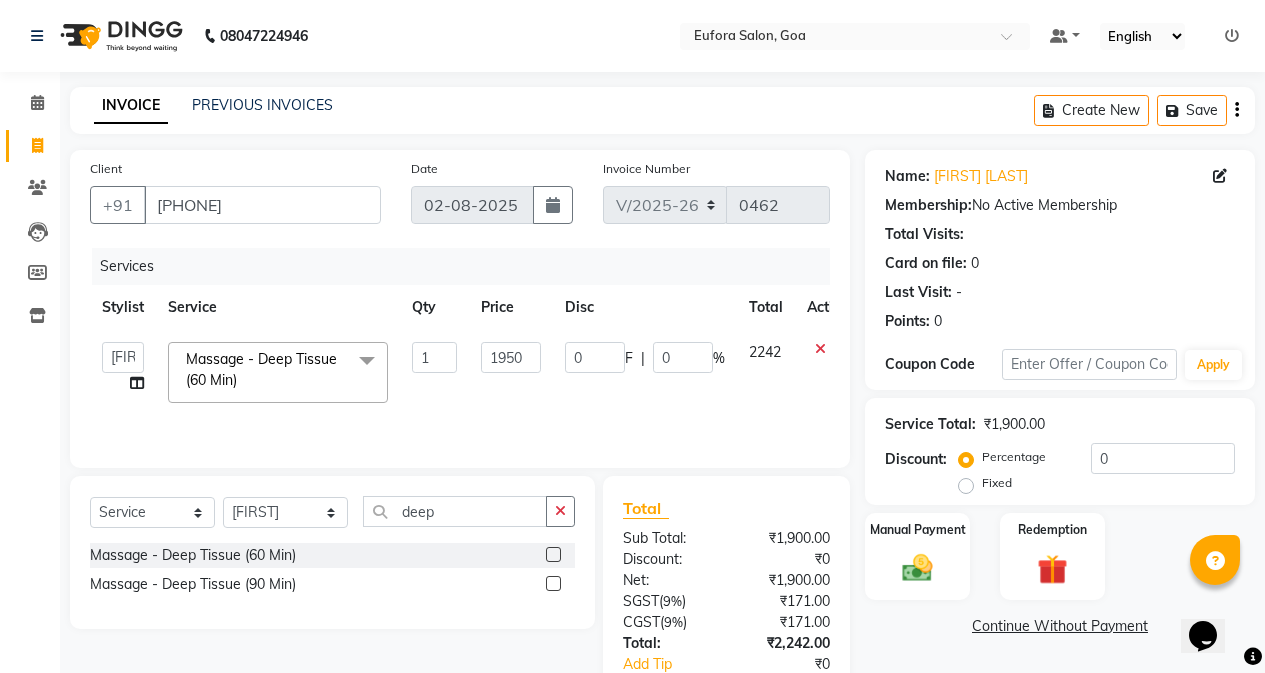 select on "75754" 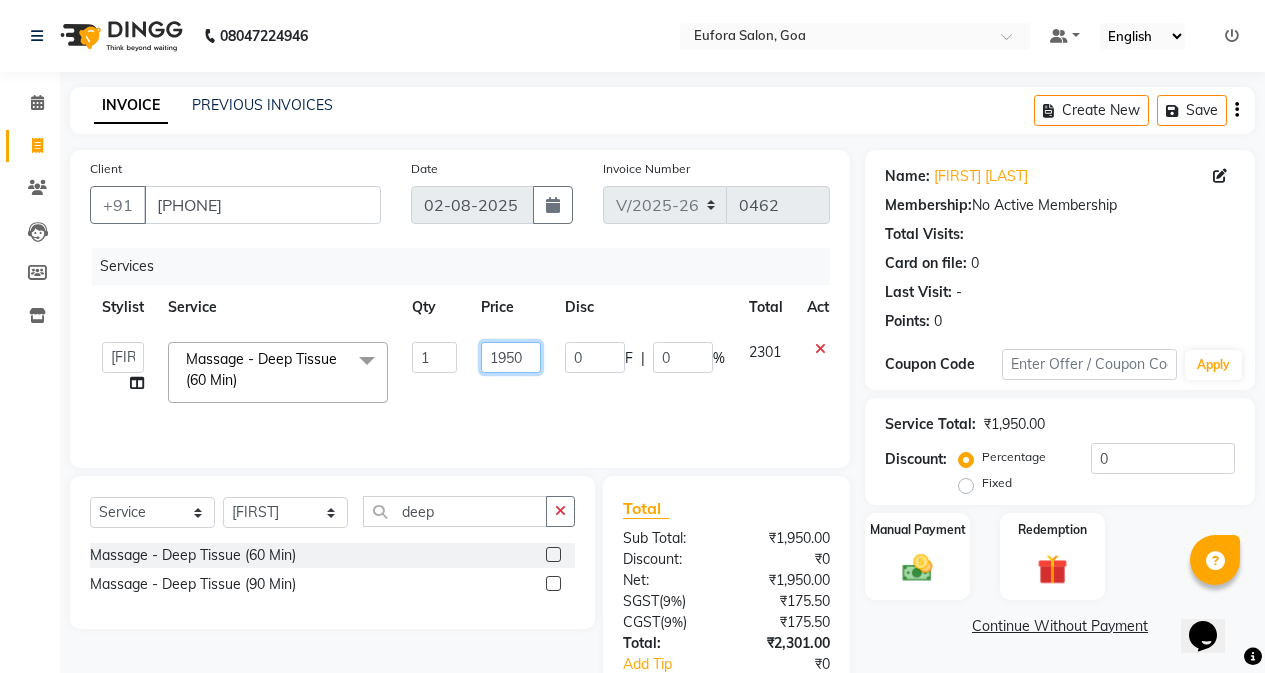 click on "1950" 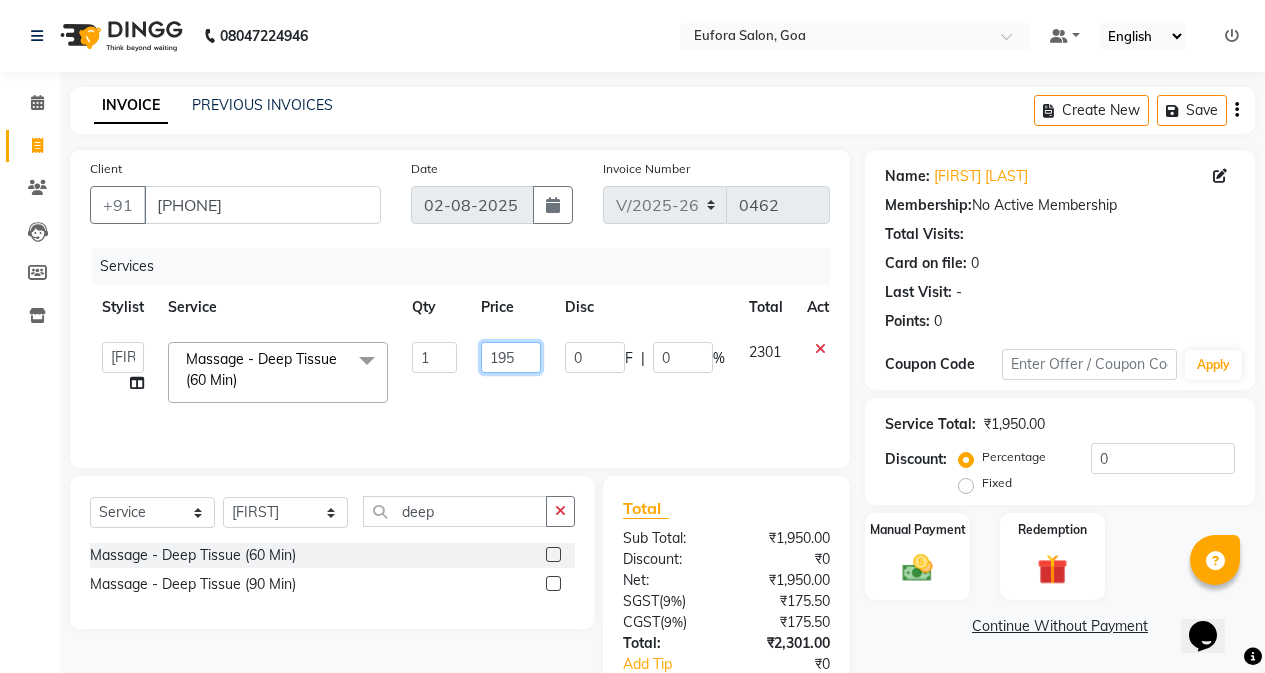 type on "1955" 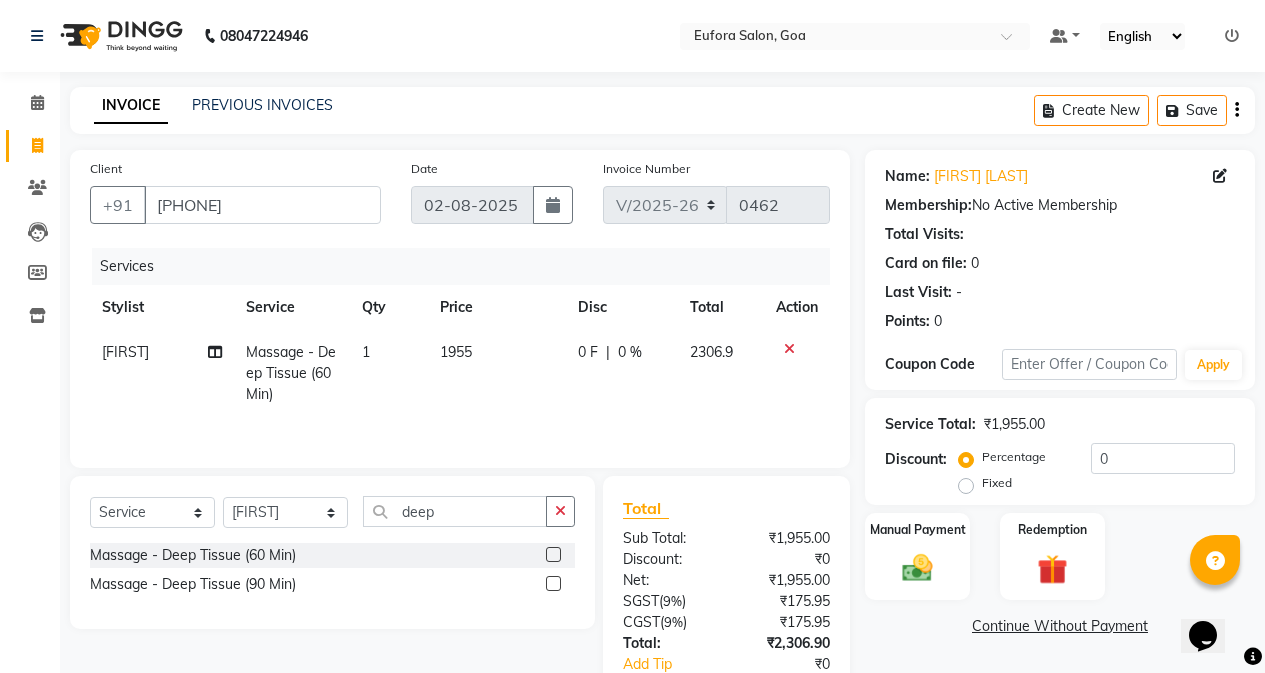 click on "0 F | 0 %" 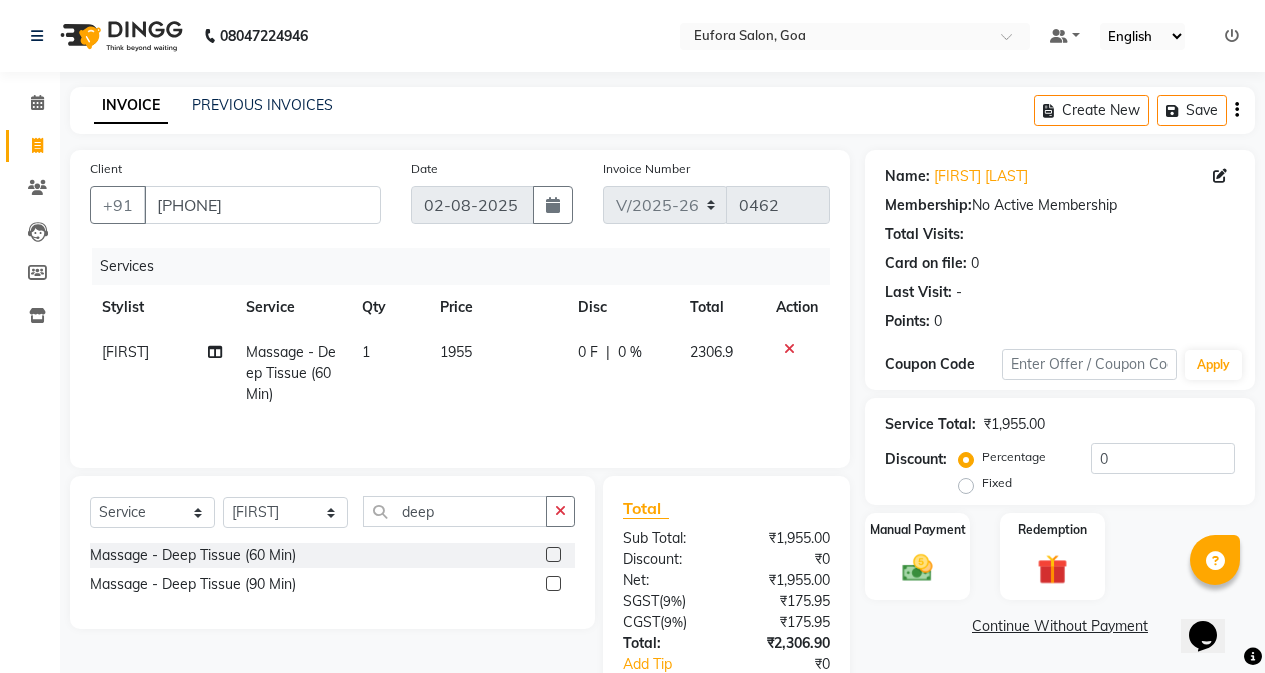 select on "75754" 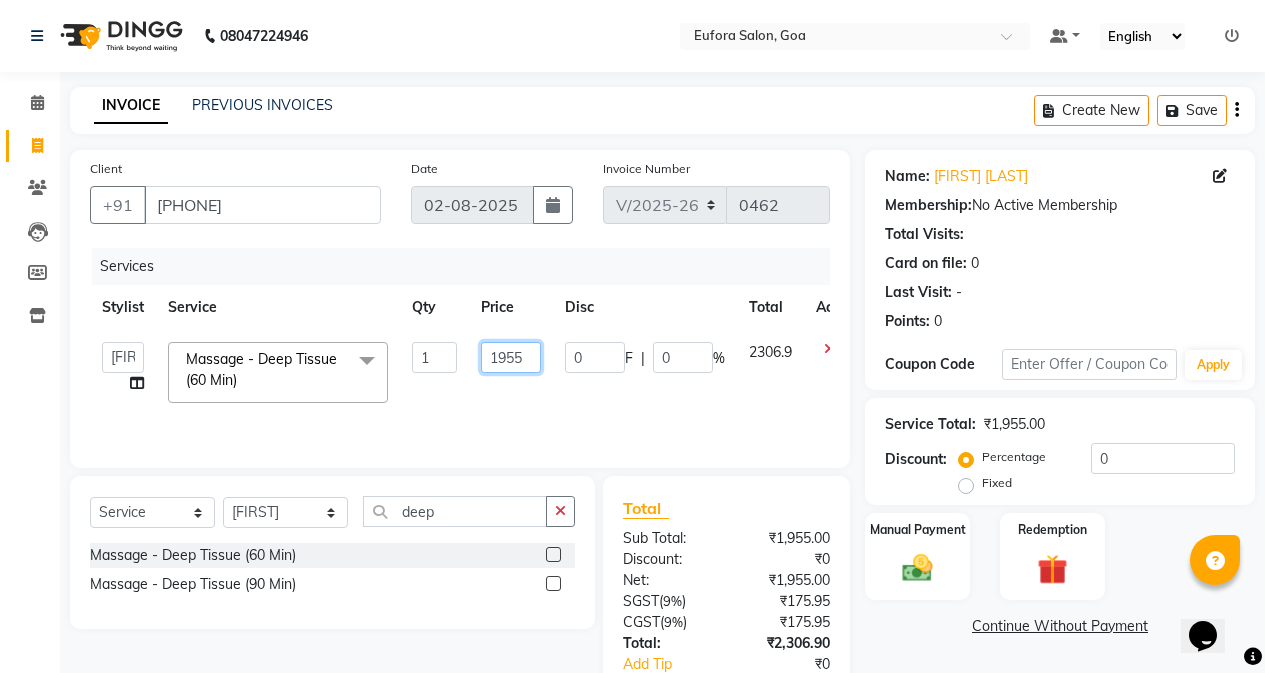 click on "1955" 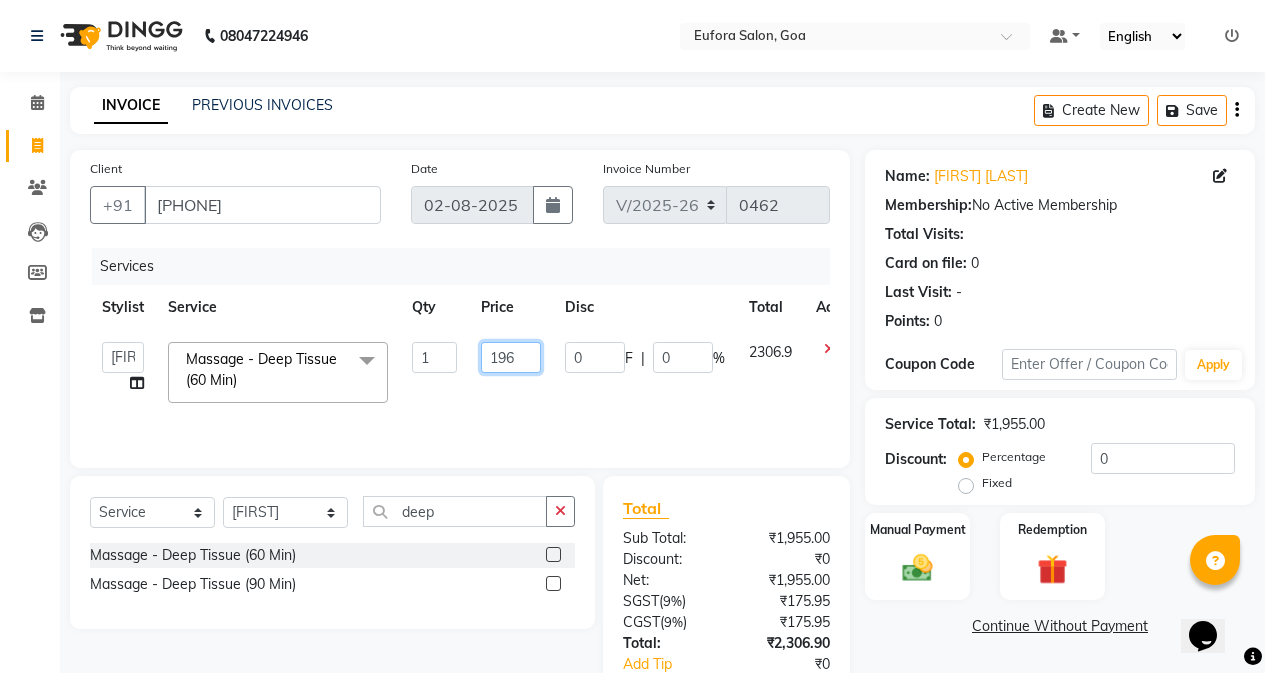 type on "1960" 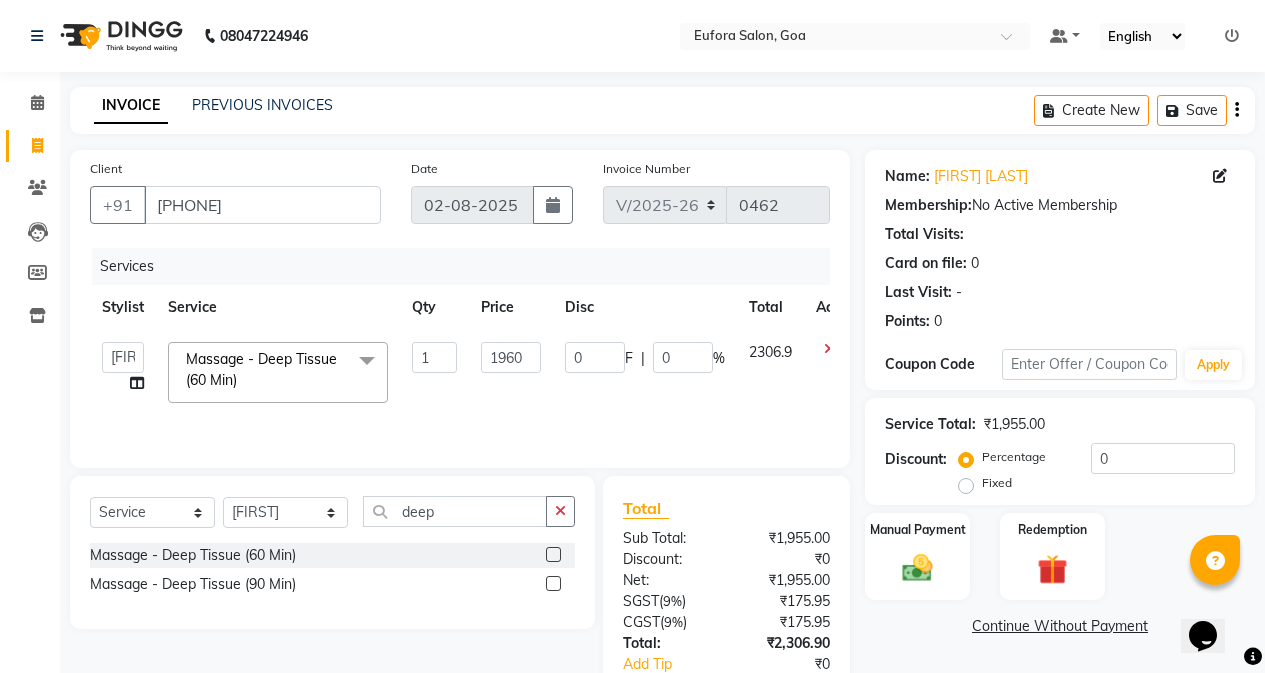 click on "Select [FIRST] [FIRST] [FIRST] [FIRST] [FIRST] [FIRST] [FIRST] [FIRST] [FIRST] [FIRST] [FIRST] Massage - Deep Tissue (60 Min) x (Male) Hair Wash And Conditioning (Male) Hair Cut Style (Male kid) Hair Cut (Male) Global Hair Color (Male) Hair Highlights Beard - Shave Beard - Styling Beard - Color Mustach - Color (Female) Hair Wash And Conditioning With Blast Dry (Female) Creative Hair Cut (Female) Hair Trim (One Length) (Kid Female) Haircut Styling - Ironing Styling - Blow Dry Styling - Tong Curls straightening [permanent] (Female) Root Touch Up (Female) Ammonia Free (Female) Pre Lightning (Female) Global Hair Color (Female) Highlights Ola-plex Treatment Smoothing 4500 Onwards Botox treatment Keratin treatment Hair &Scalp Treatment - Hair Spa Hair &Scalp Treatment - Scalp Scrub Hair &Scalp Treatment - Anti-Hair Fall Hair &Scalp Treatment - Anti-Dandruff 1 [PRICE]" 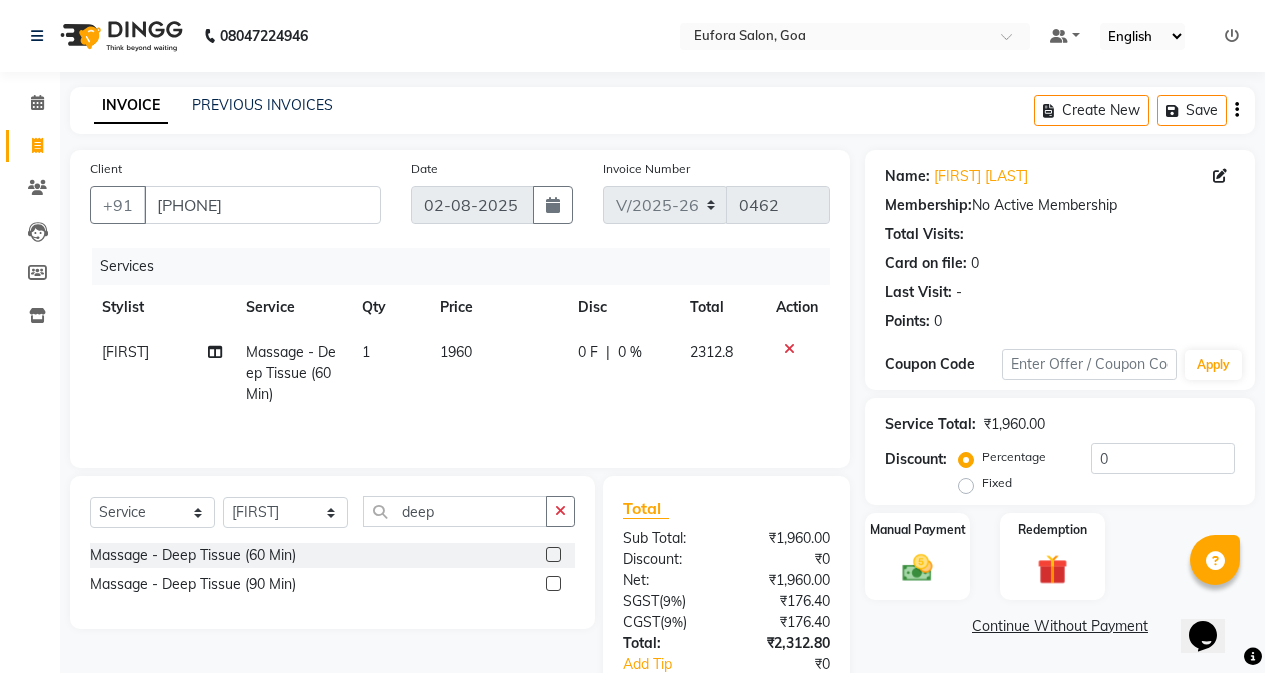 click on "1960" 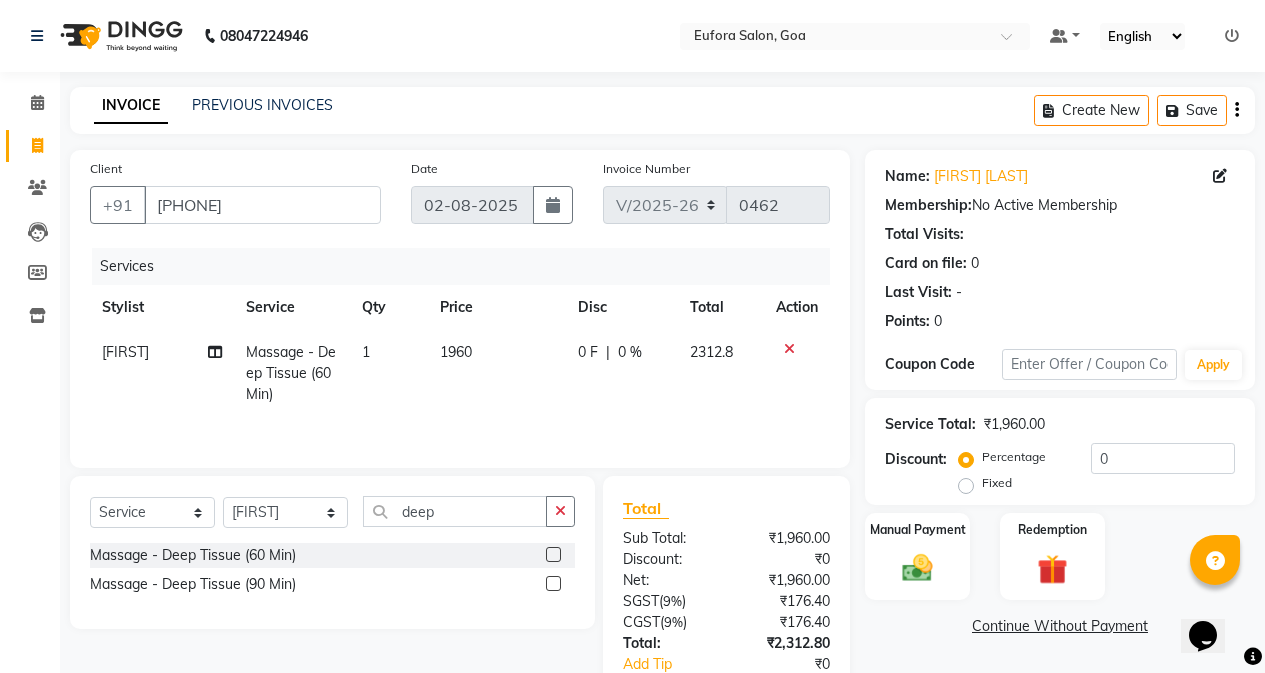 select on "75754" 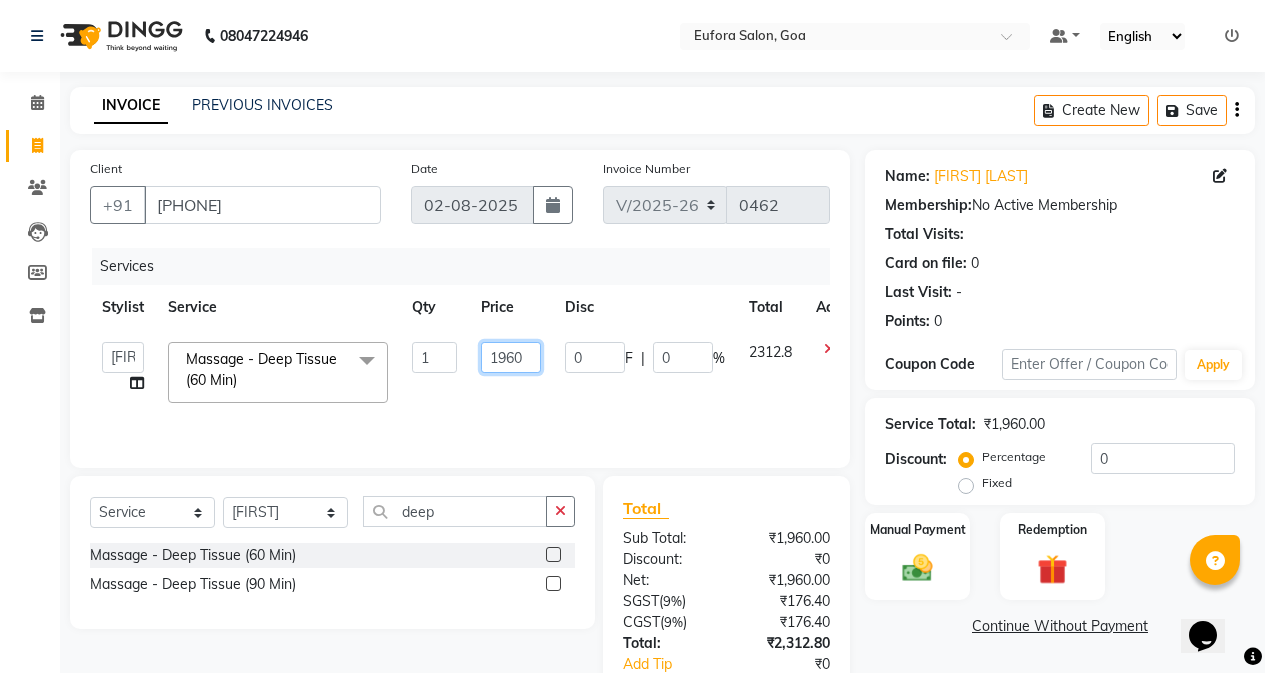 click on "1960" 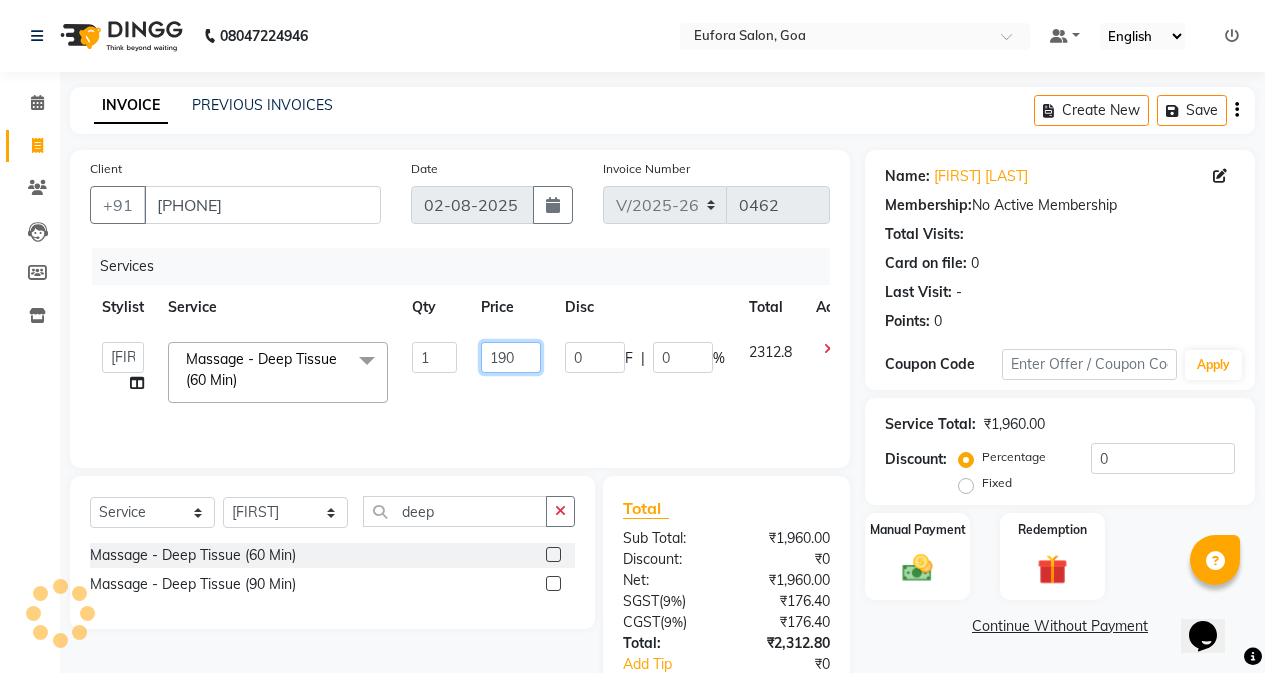 type on "1980" 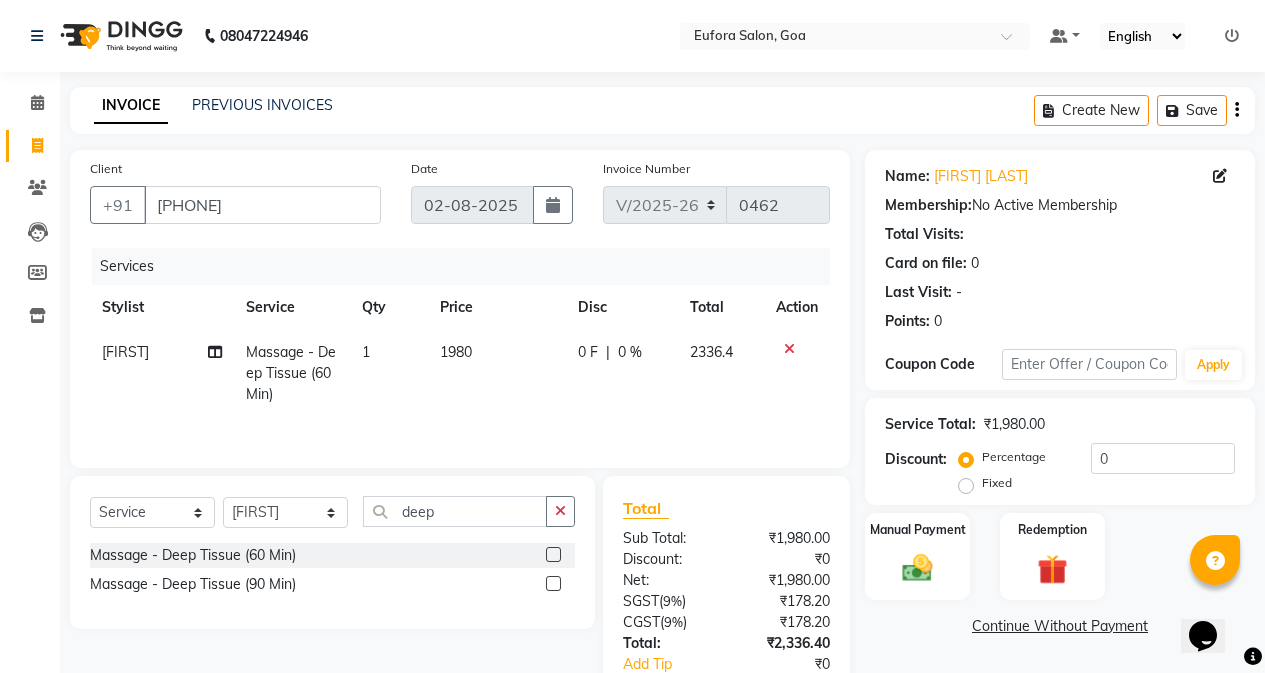 click on "0 F | 0 %" 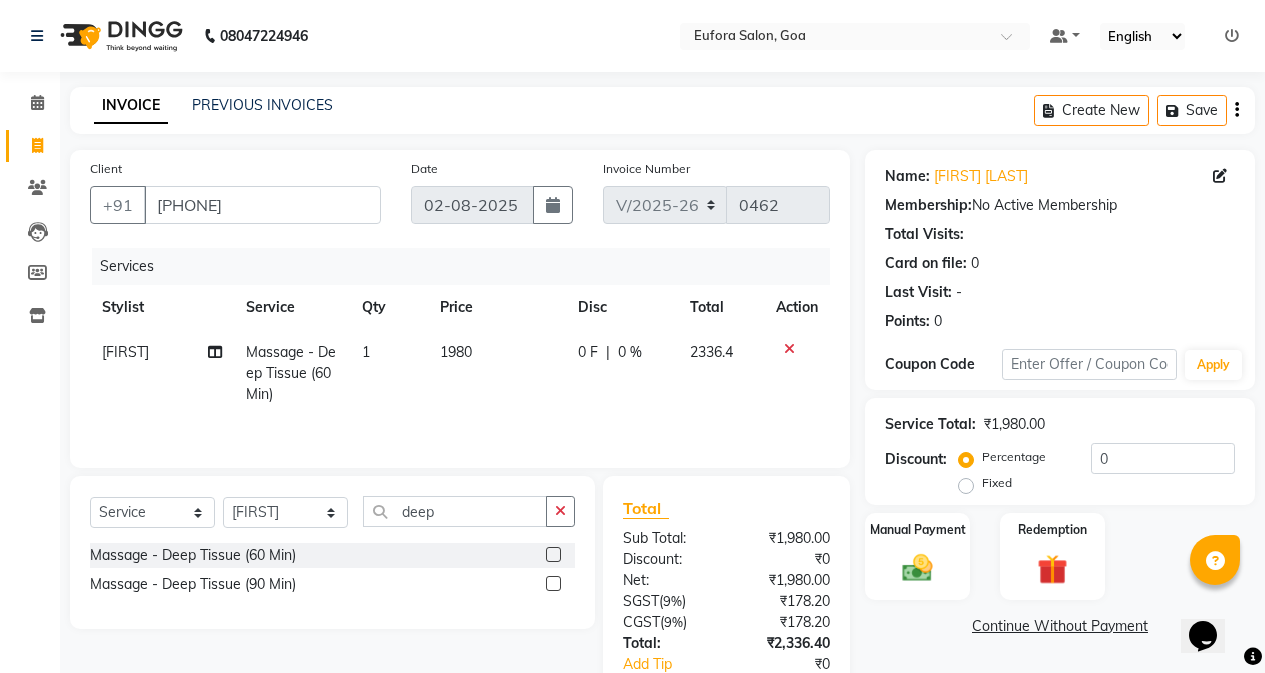 select on "75754" 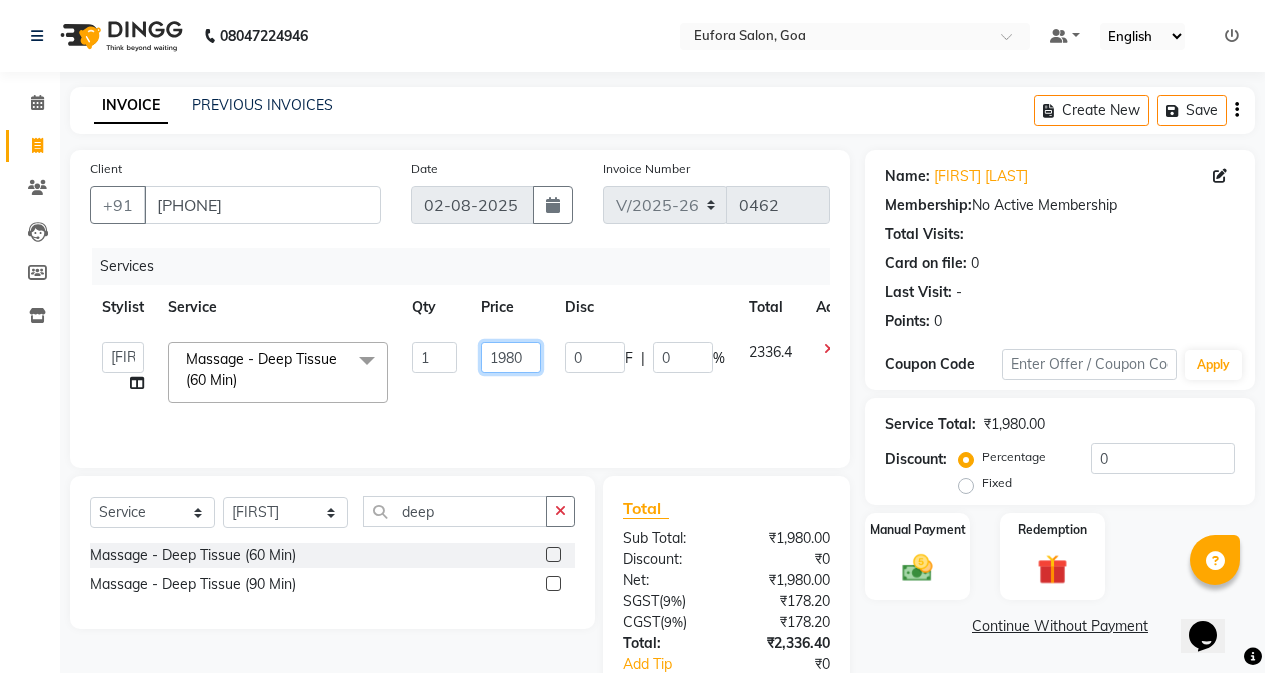 click on "1980" 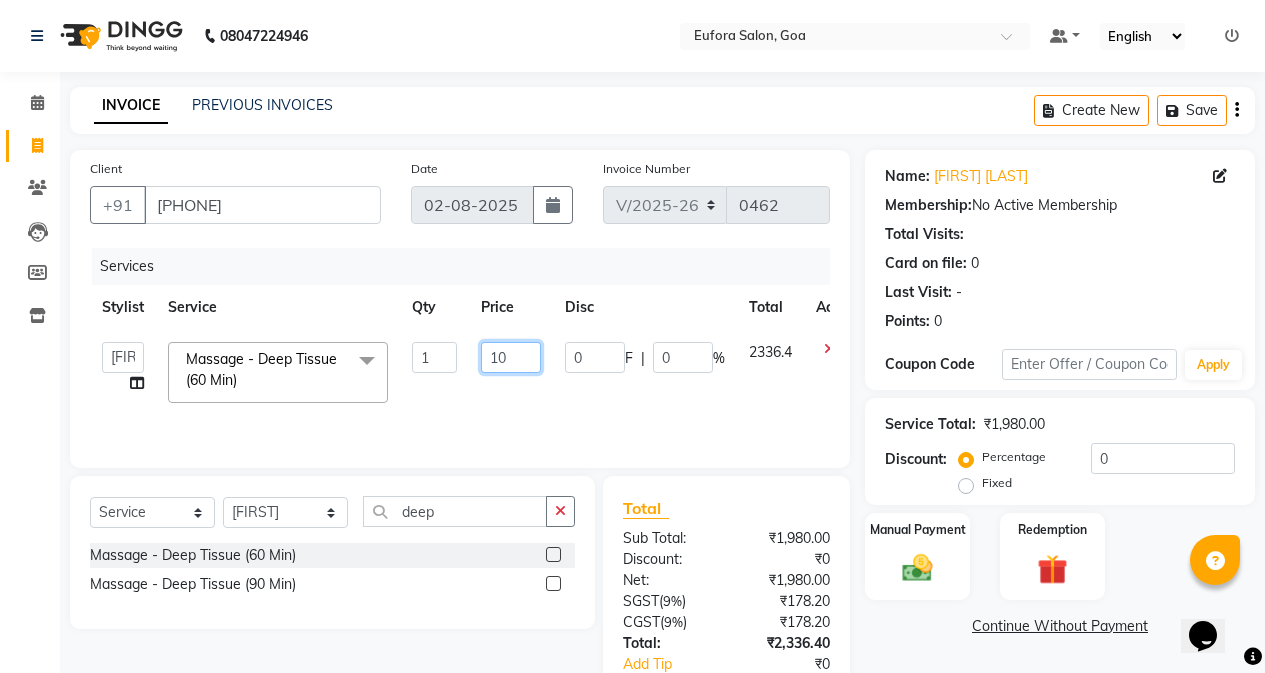 type on "1" 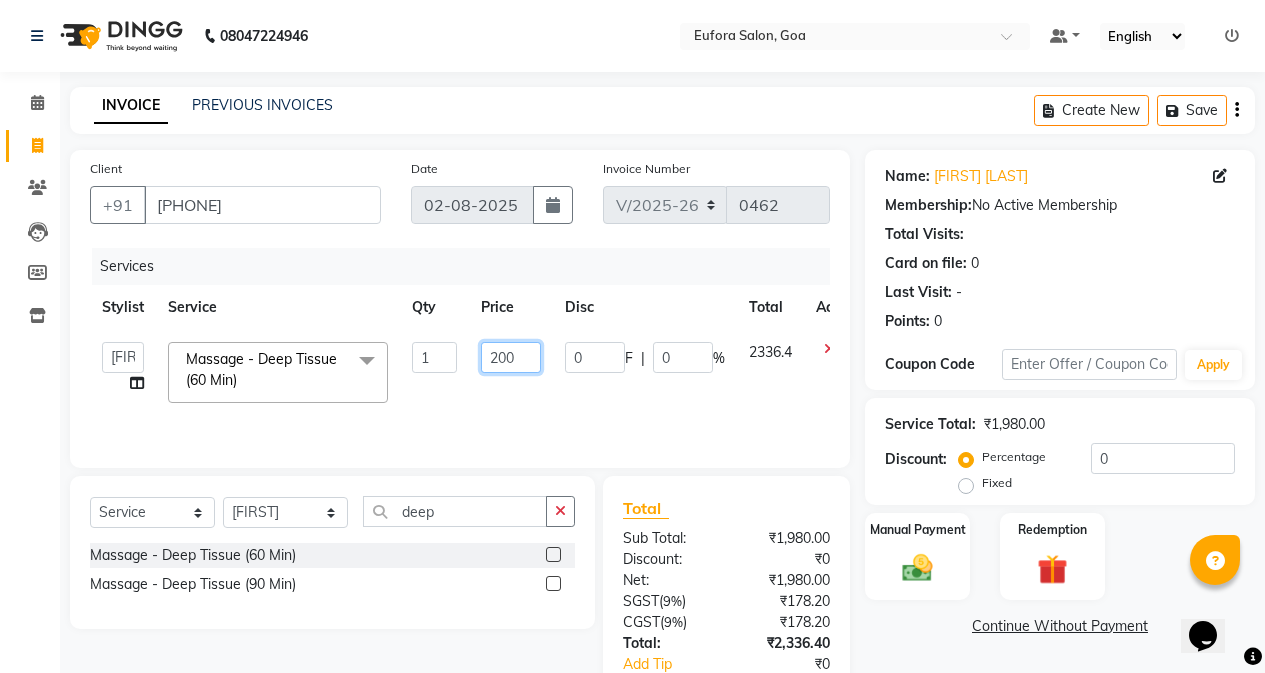 type on "2000" 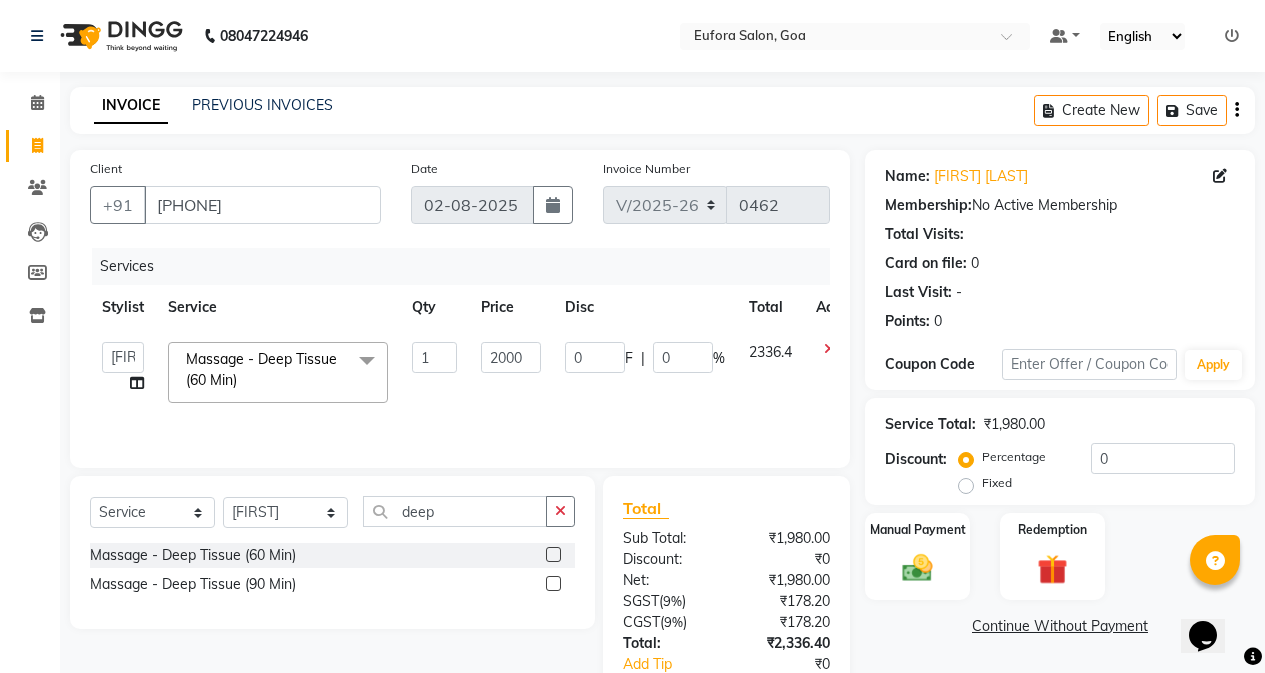 click on "2000" 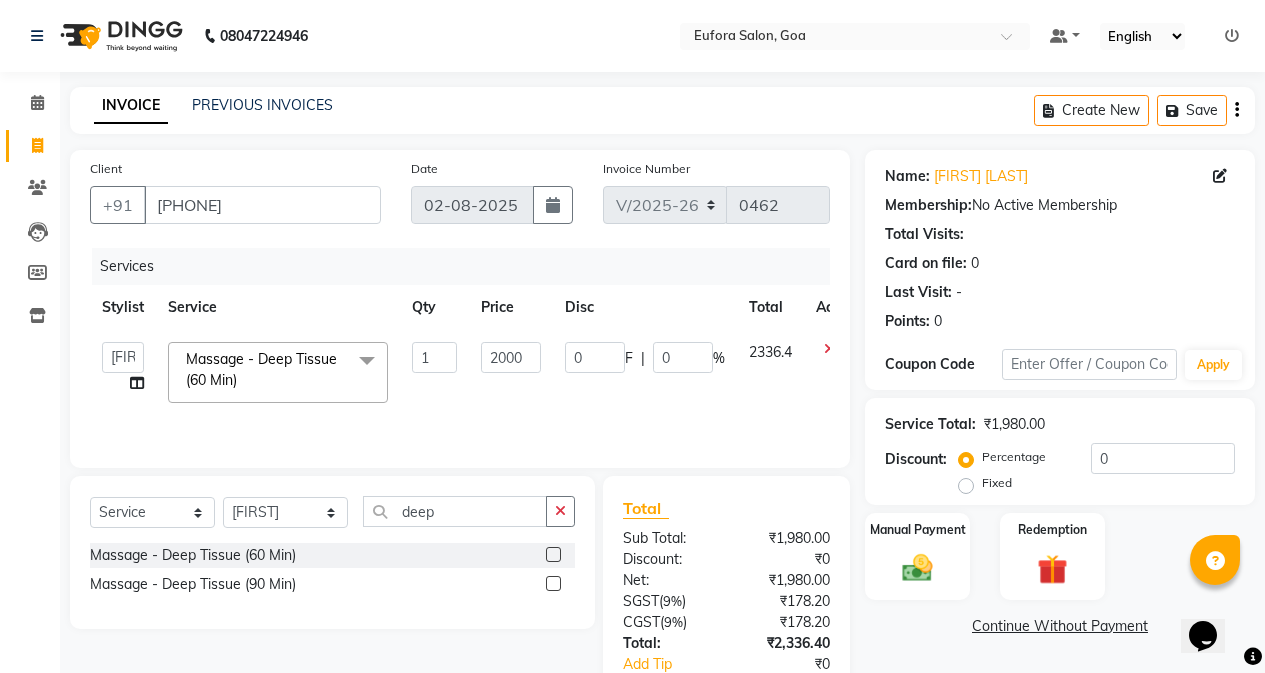 select on "75754" 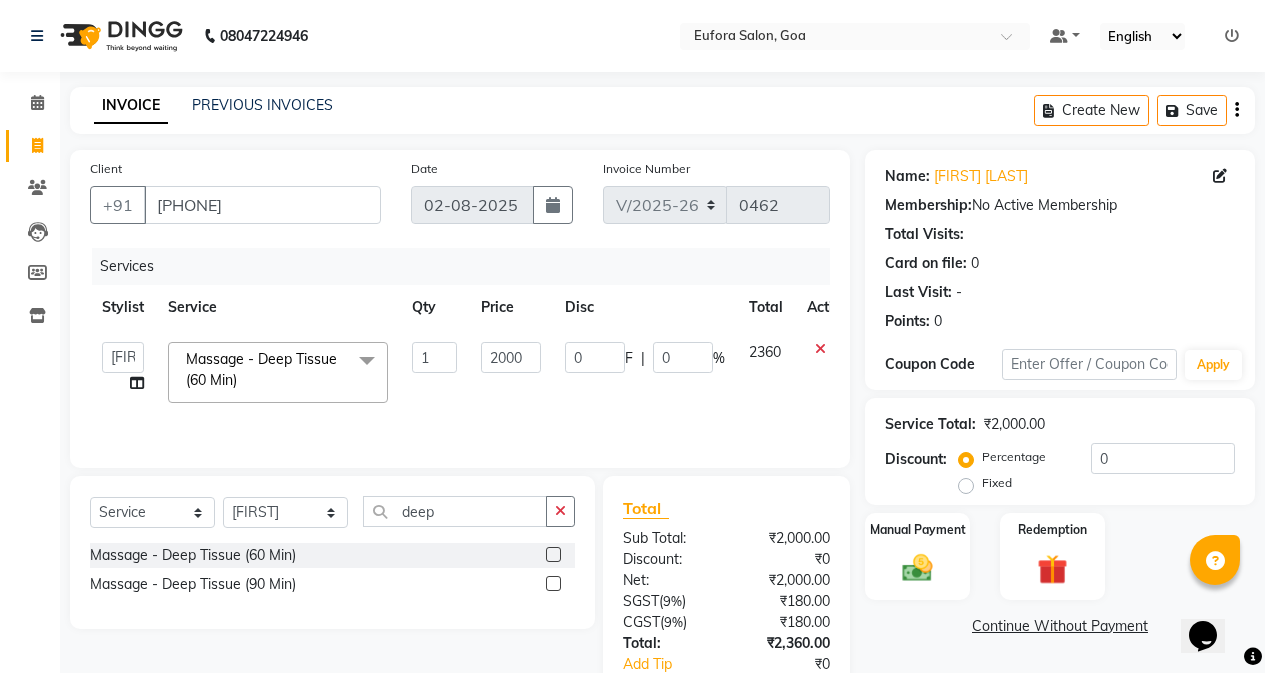 scroll, scrollTop: 127, scrollLeft: 0, axis: vertical 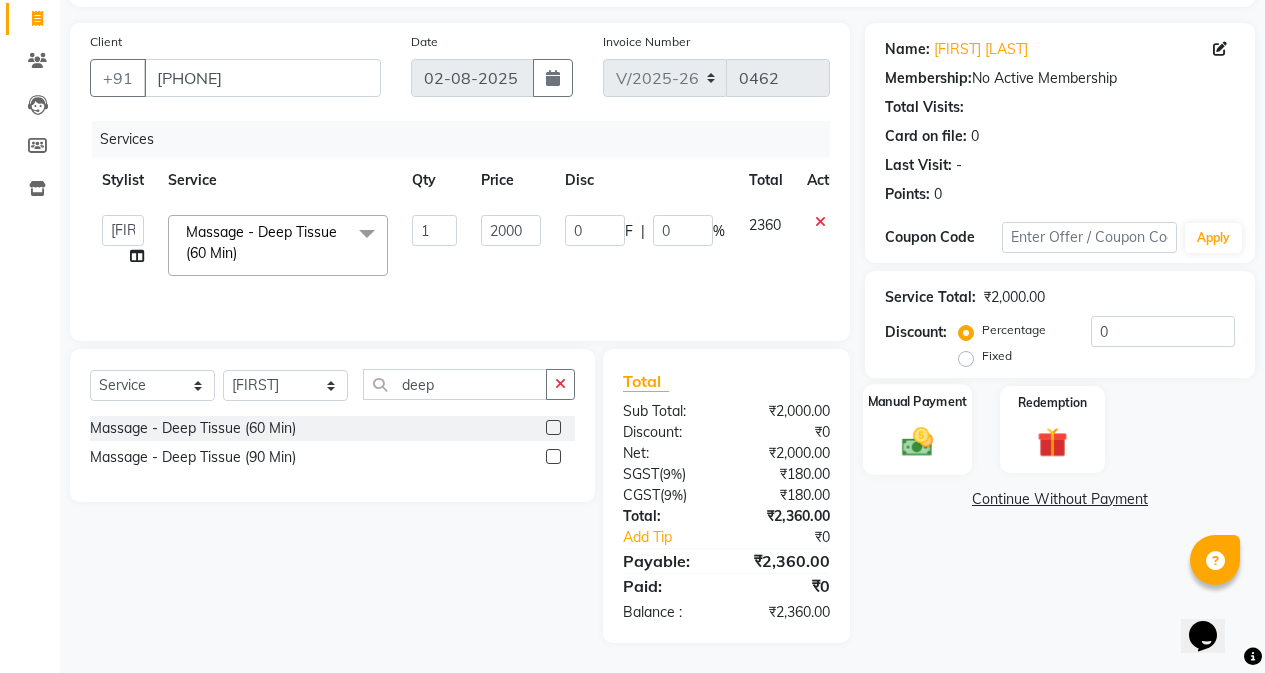 click 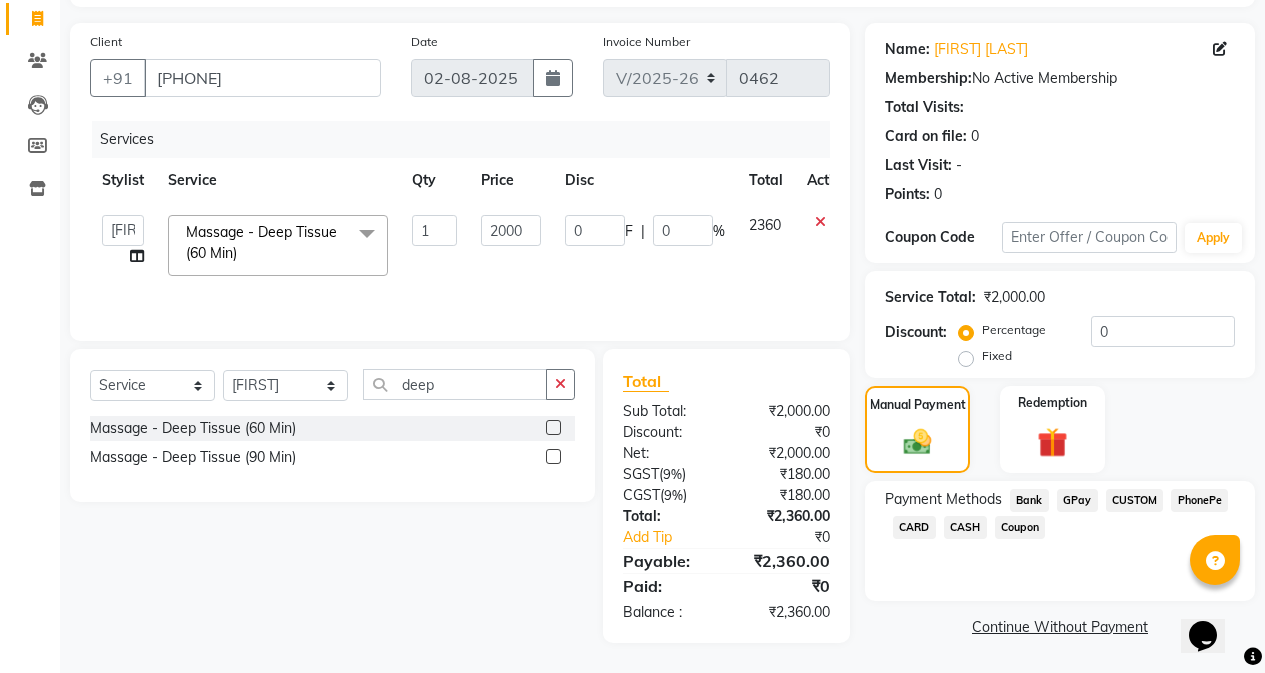 click on "GPay" 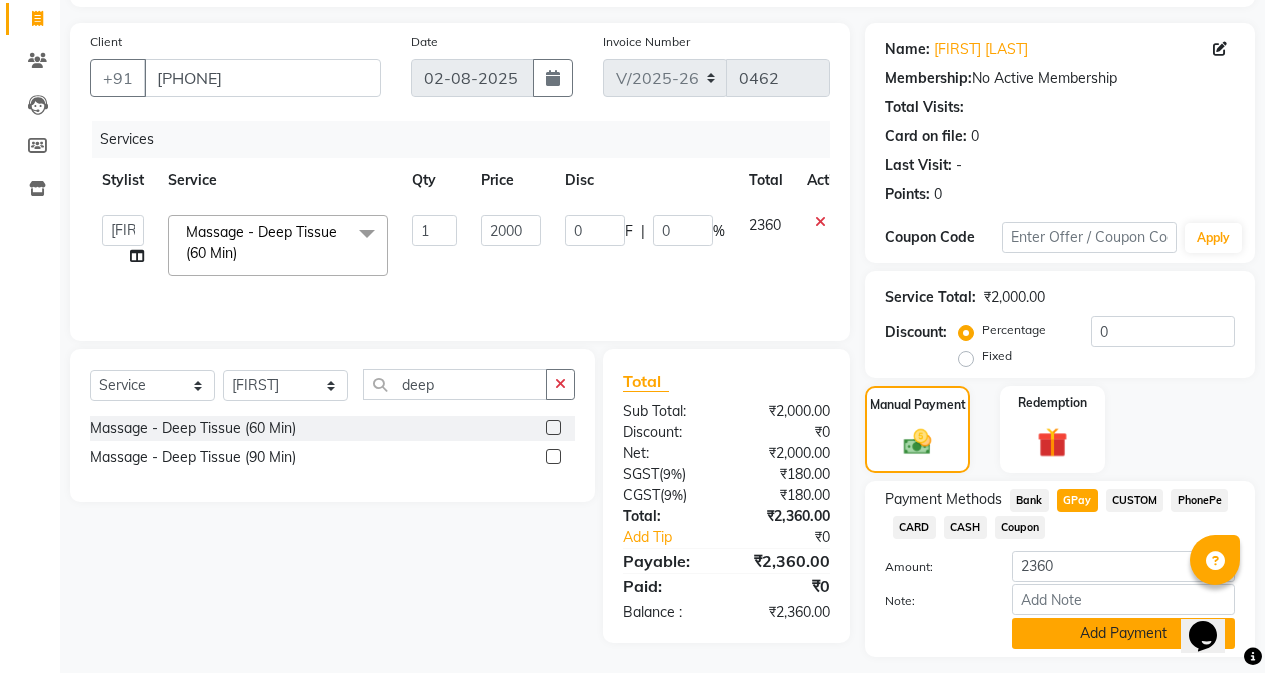 click on "Add Payment" 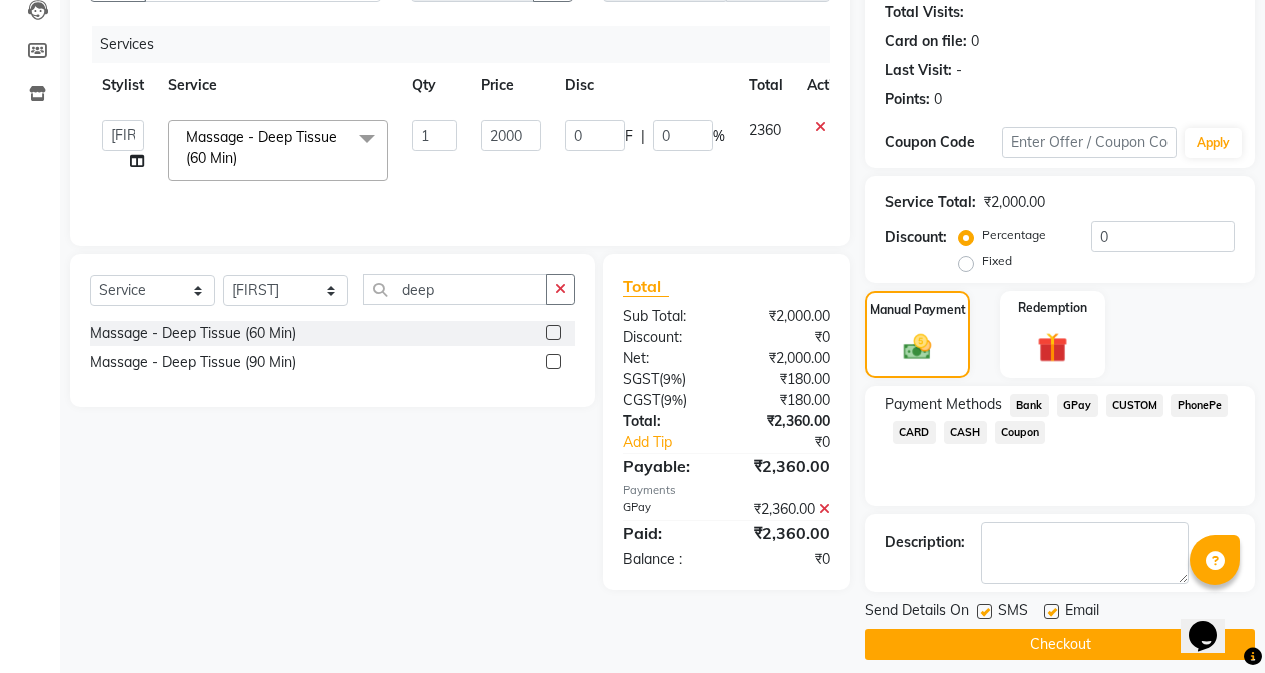 scroll, scrollTop: 239, scrollLeft: 0, axis: vertical 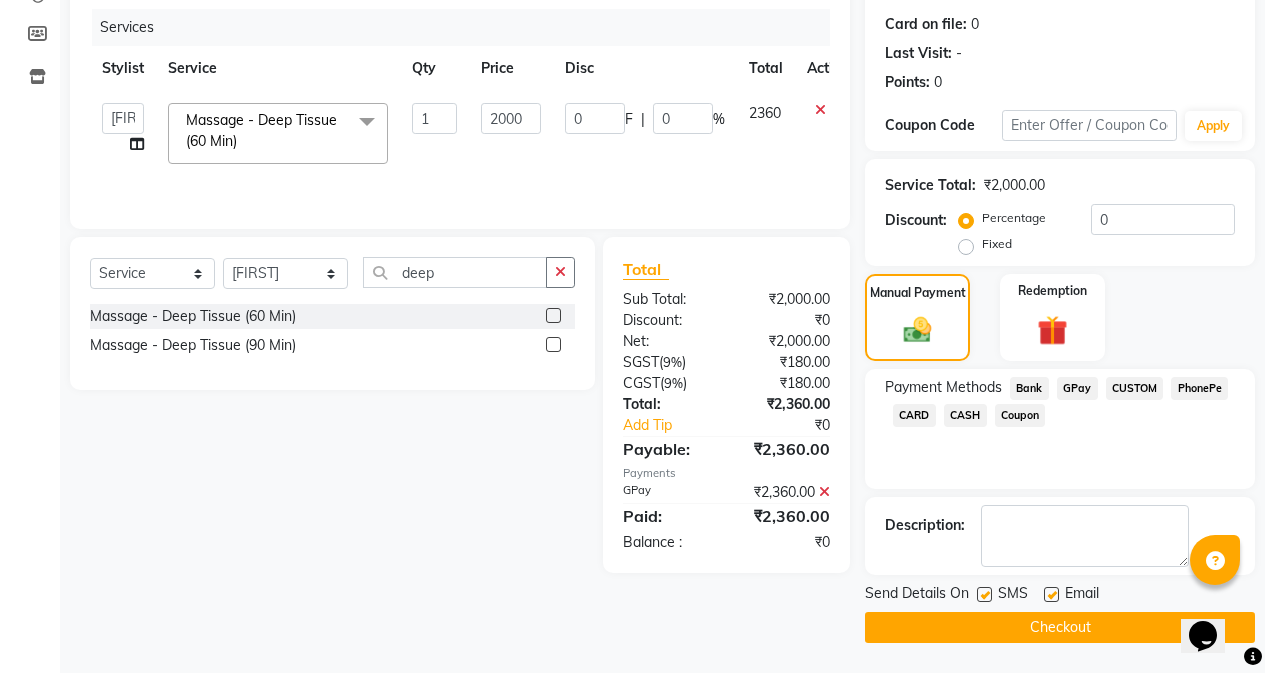 click on "Checkout" 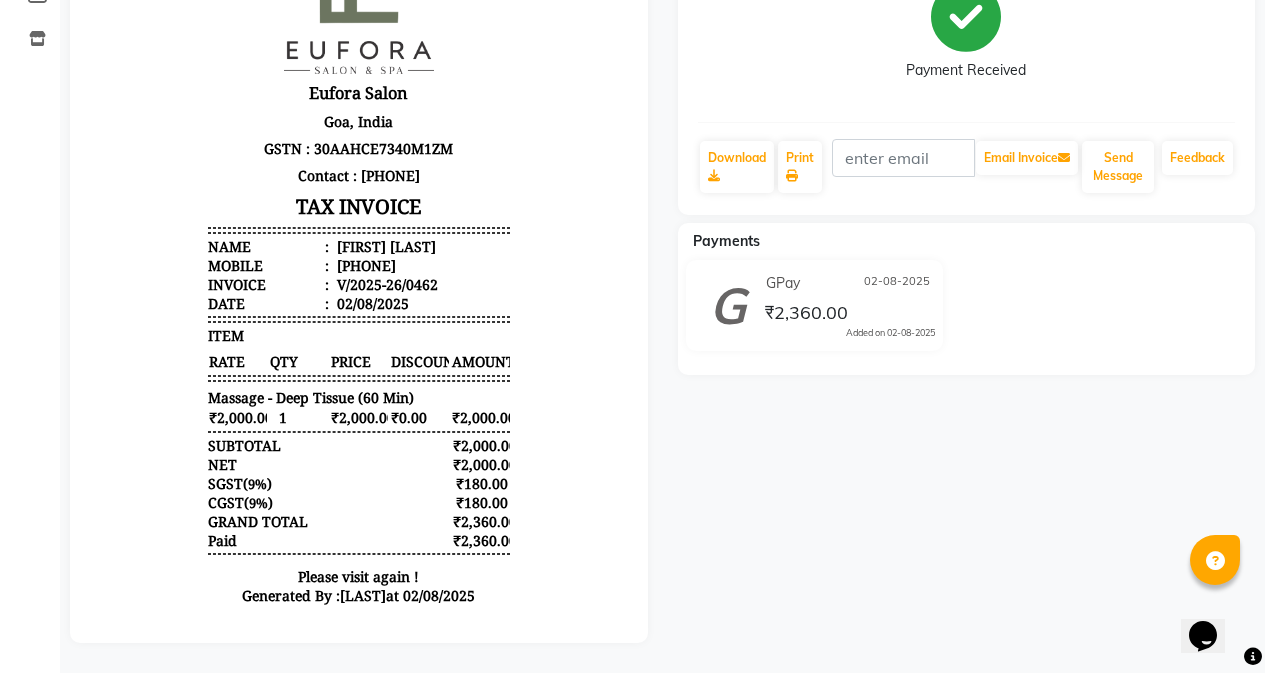 scroll, scrollTop: 0, scrollLeft: 0, axis: both 